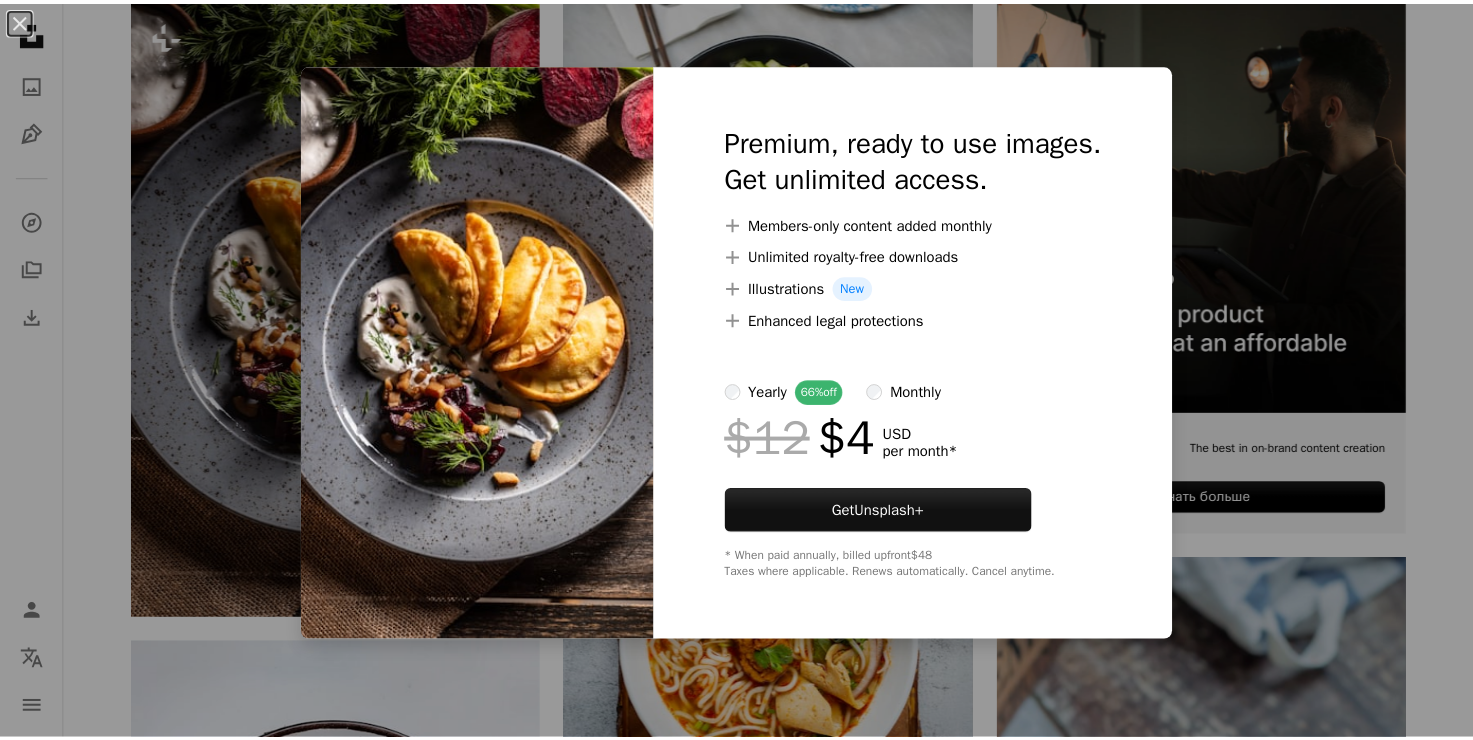 scroll, scrollTop: 500, scrollLeft: 0, axis: vertical 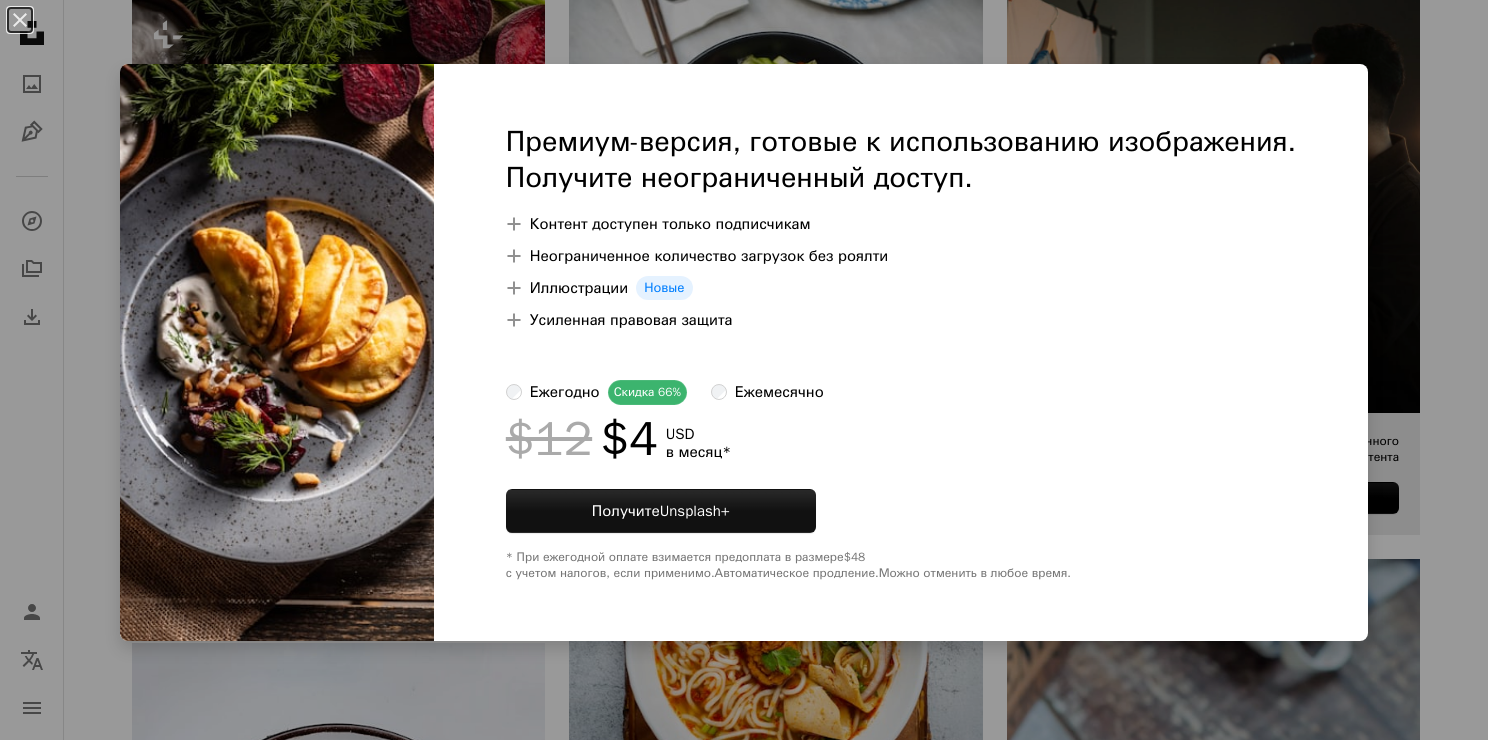 click on "An X shape Закрыть Премиум-версия, готовые к использованию изображения. Получите неограниченный доступ. A plus sign Контент доступен только подписчикам A plus sign Неограниченное количество загрузок без роялти A plus sign Иллюстрации Новые A plus sign Усиленная правовая защита ежегодно Скидка 66% ежемесячно $12 $4 USD в месяц * Получите Unsplash+ * При ежегодной оплате взимается предоплата в размере $48 с учетом налогов, если применимо. Автоматическое продление. Можно отменить в любое время." at bounding box center (744, 370) 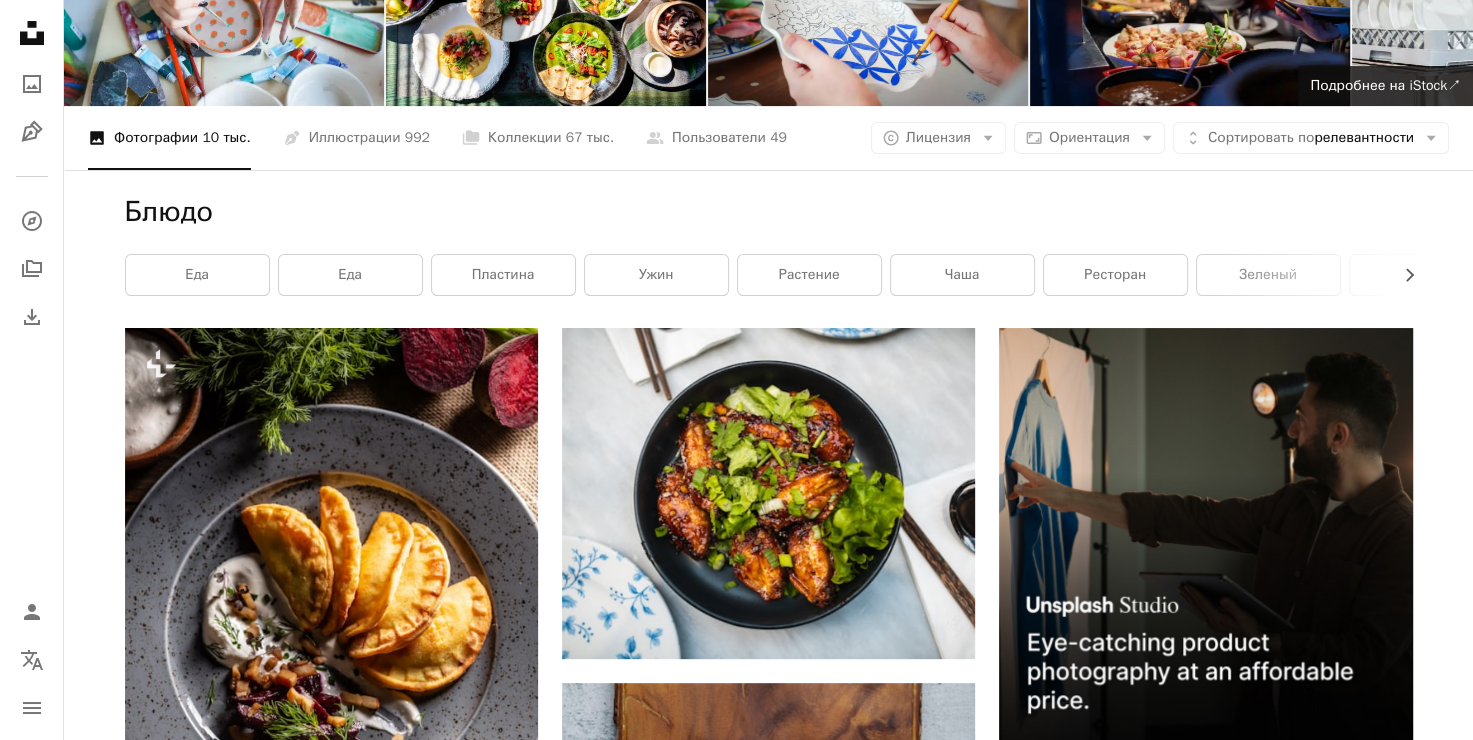 scroll, scrollTop: 0, scrollLeft: 0, axis: both 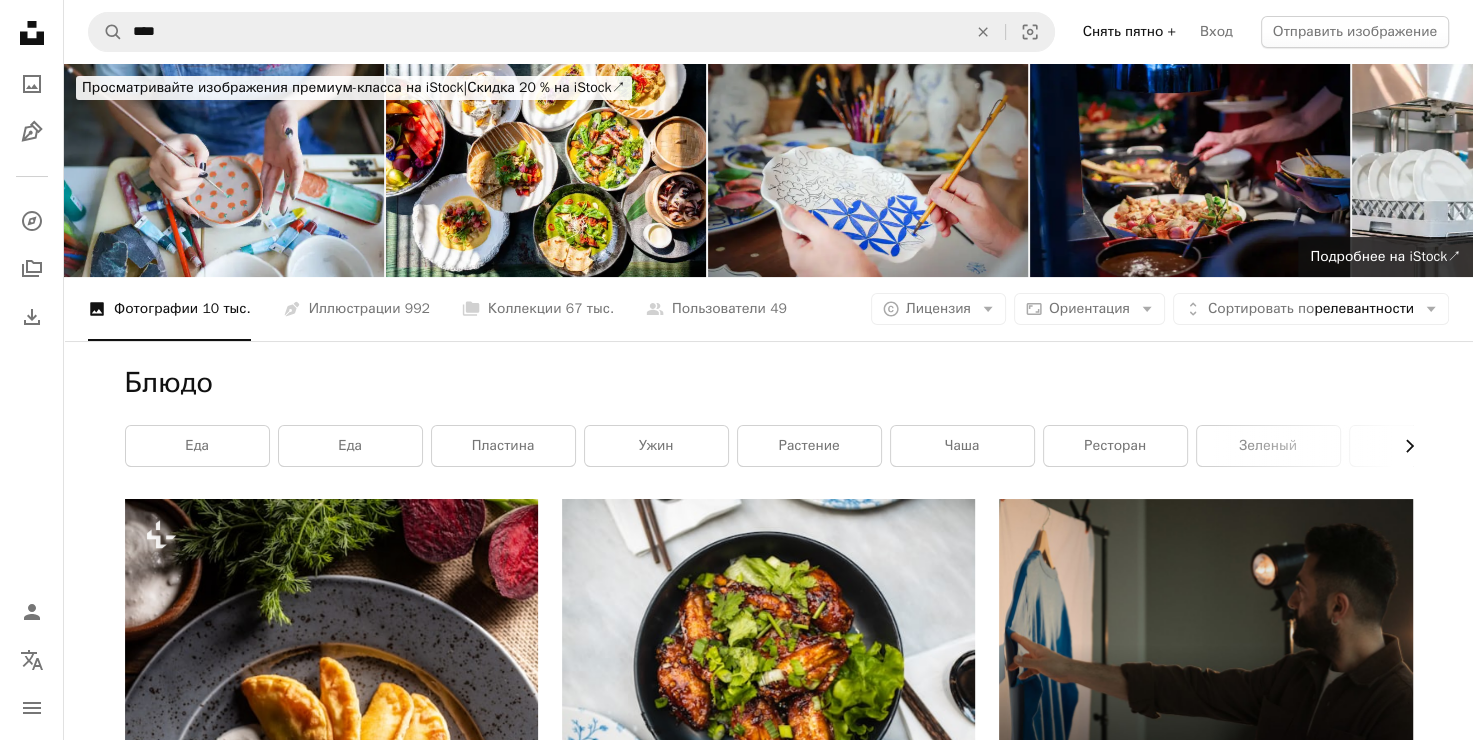 click on "Chevron right" 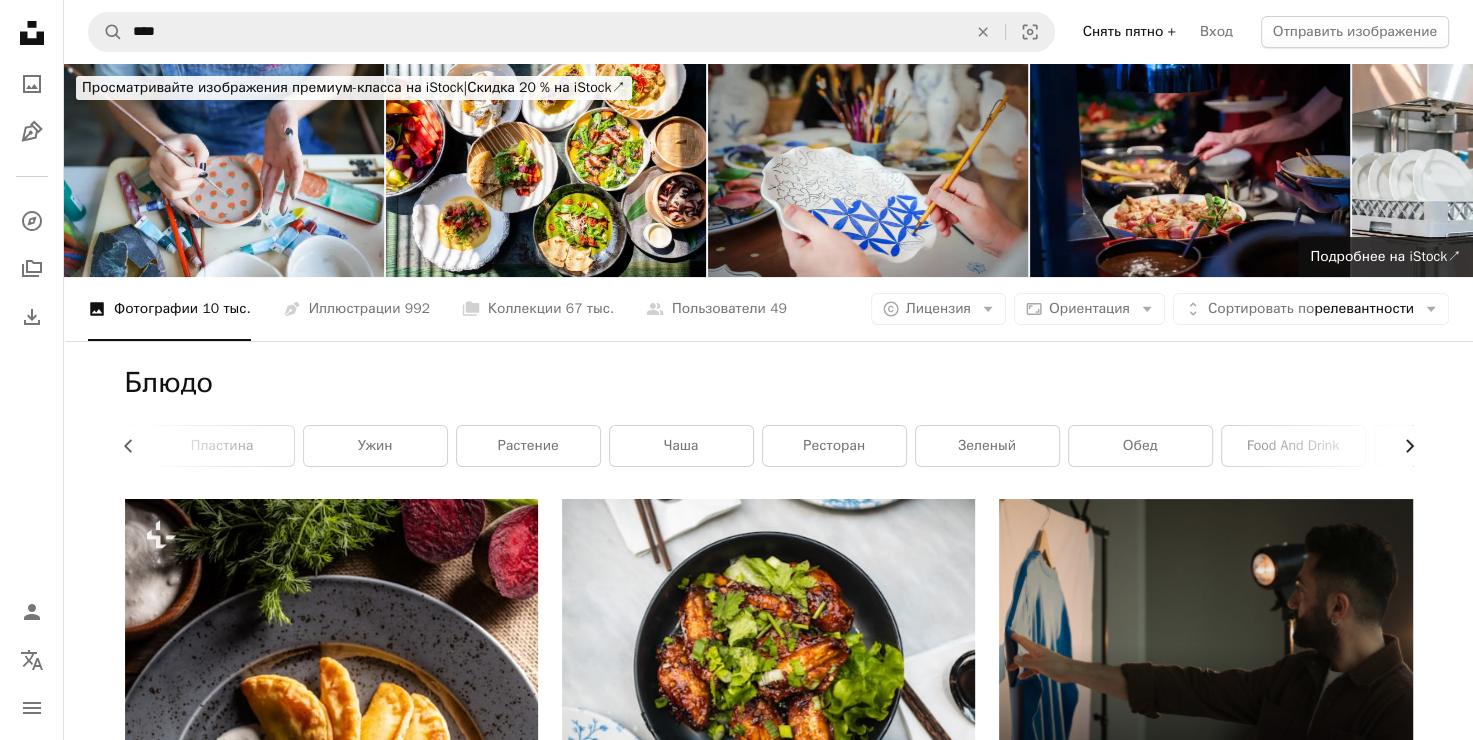scroll, scrollTop: 0, scrollLeft: 300, axis: horizontal 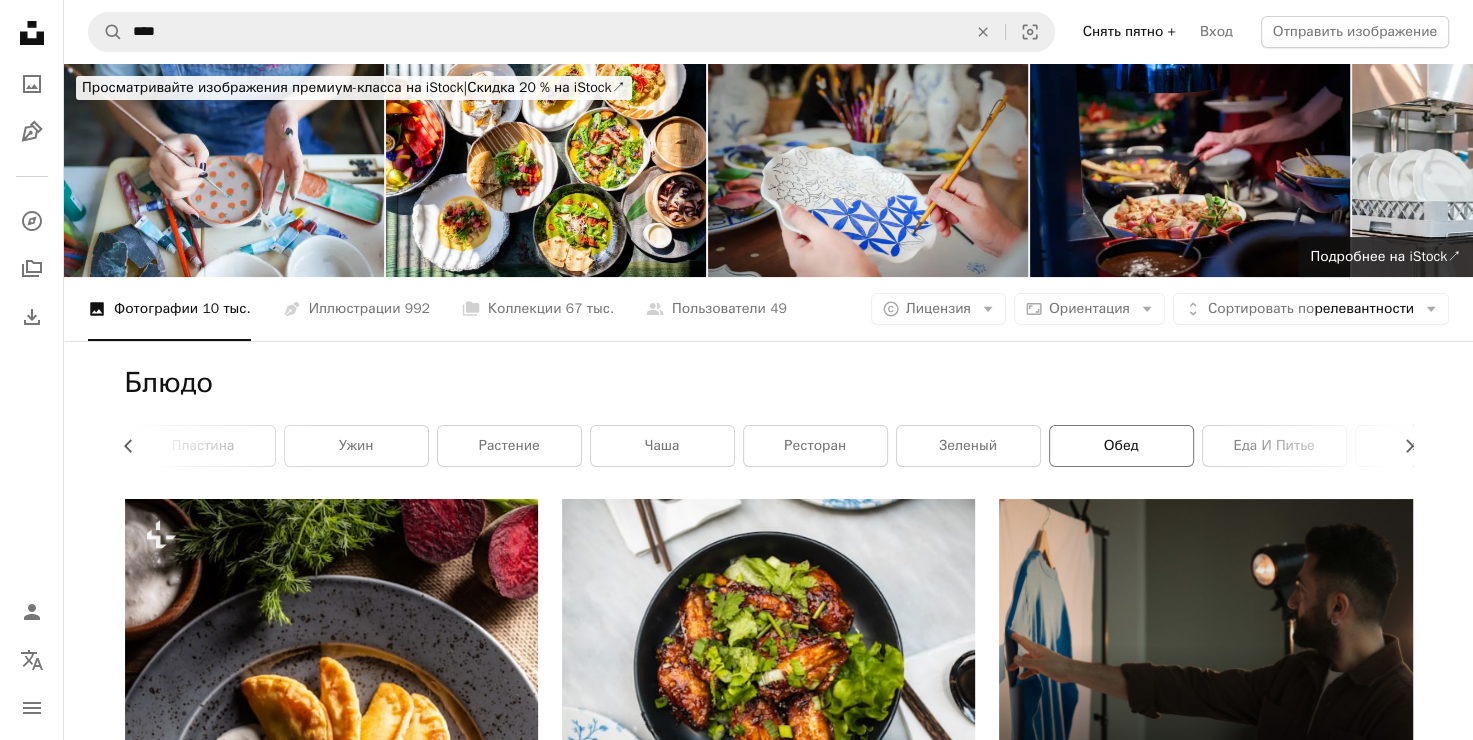 click on "обед" at bounding box center (1121, 445) 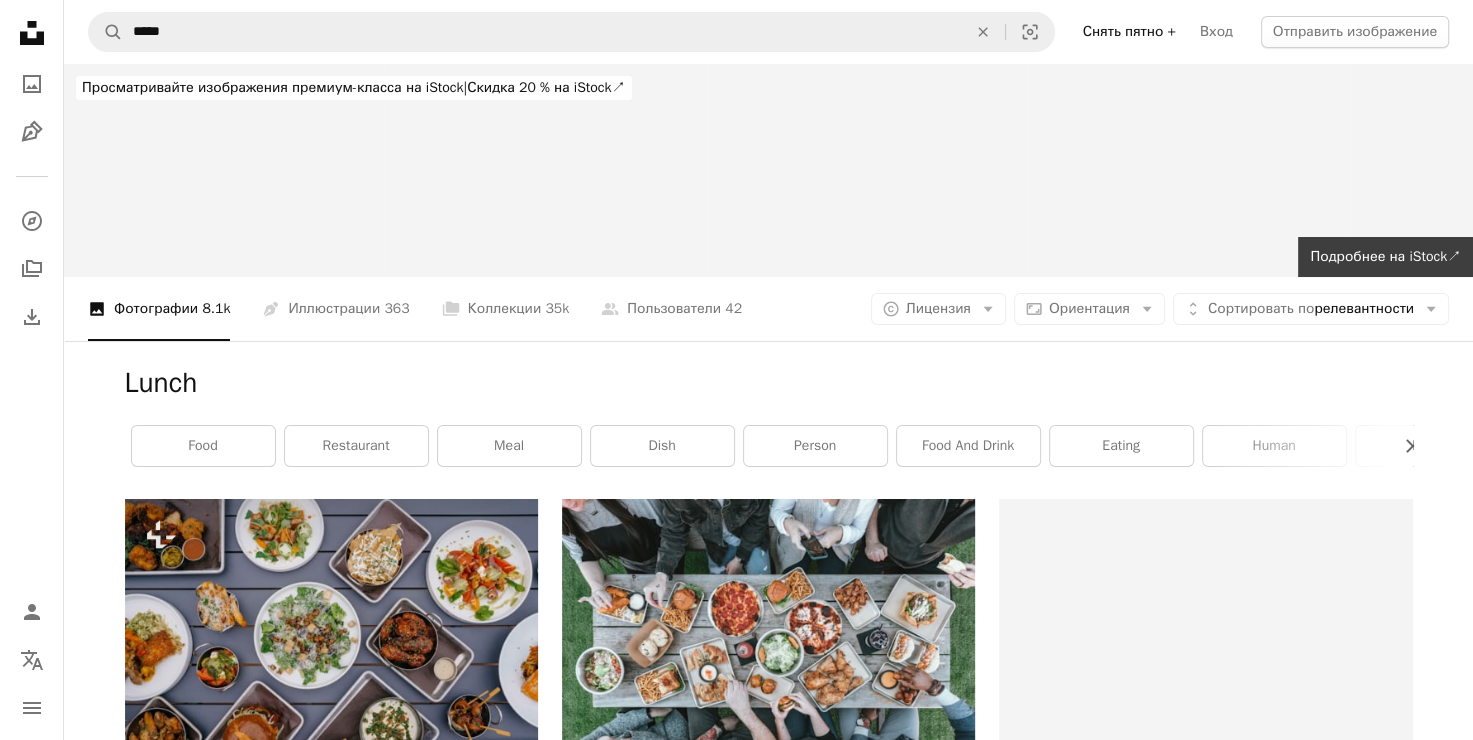 scroll, scrollTop: 0, scrollLeft: 0, axis: both 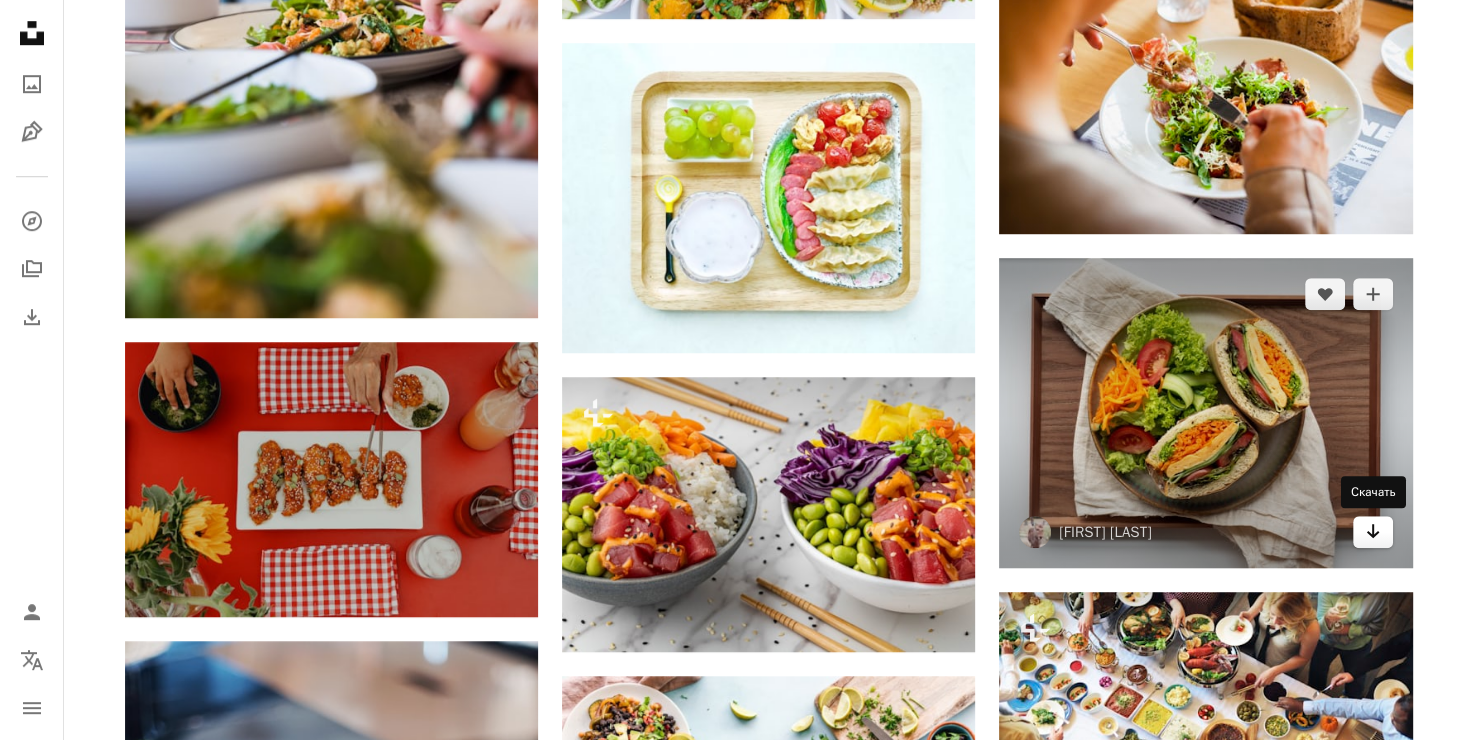 click on "Arrow pointing down" 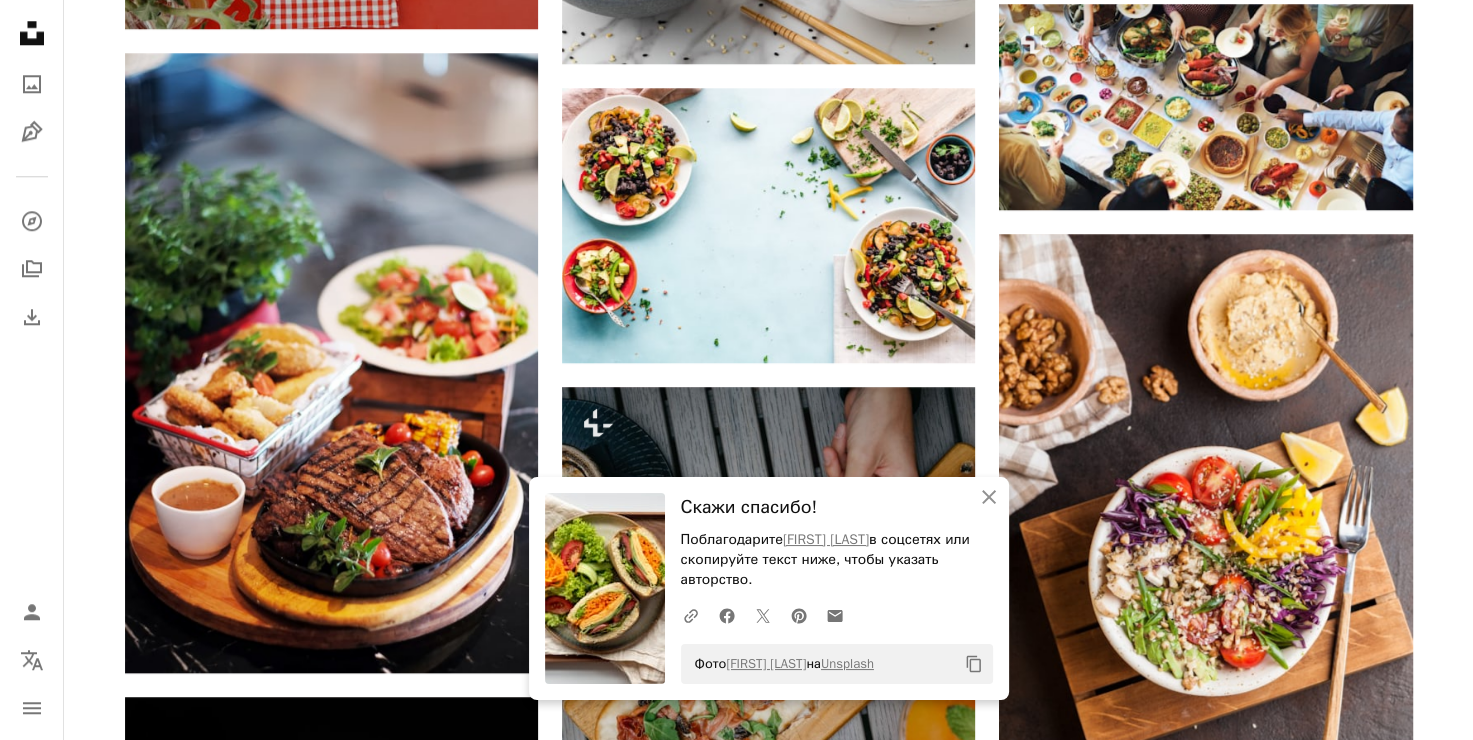 scroll, scrollTop: 2000, scrollLeft: 0, axis: vertical 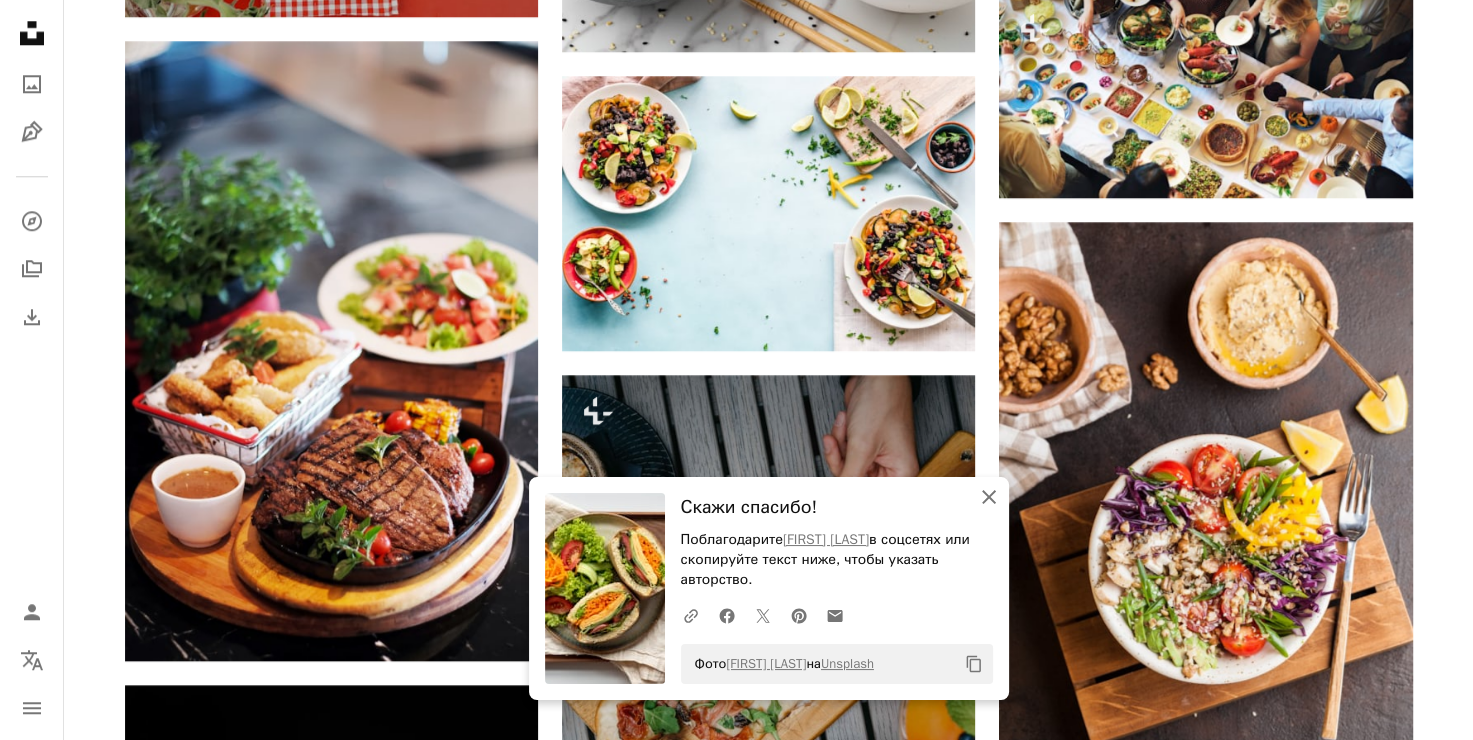 click on "An X shape" 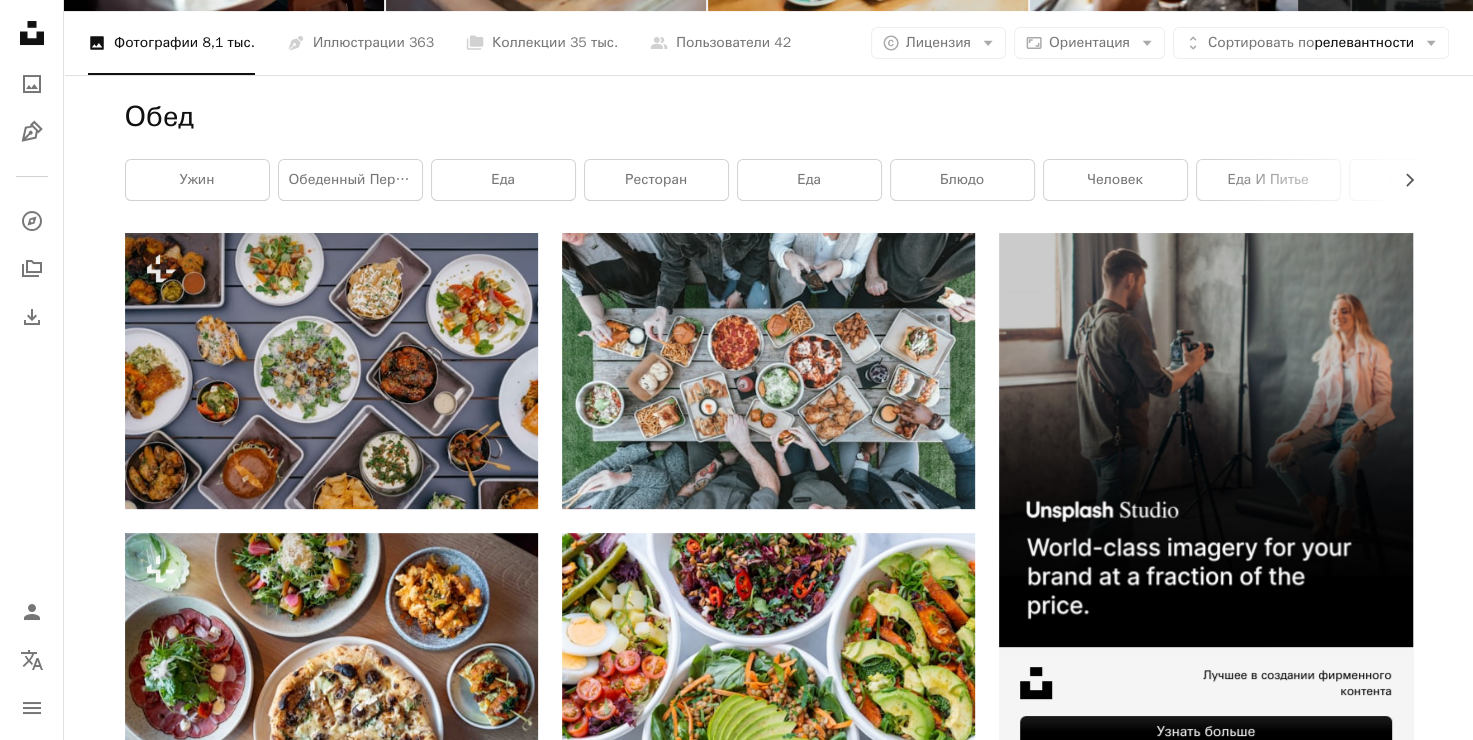 scroll, scrollTop: 0, scrollLeft: 0, axis: both 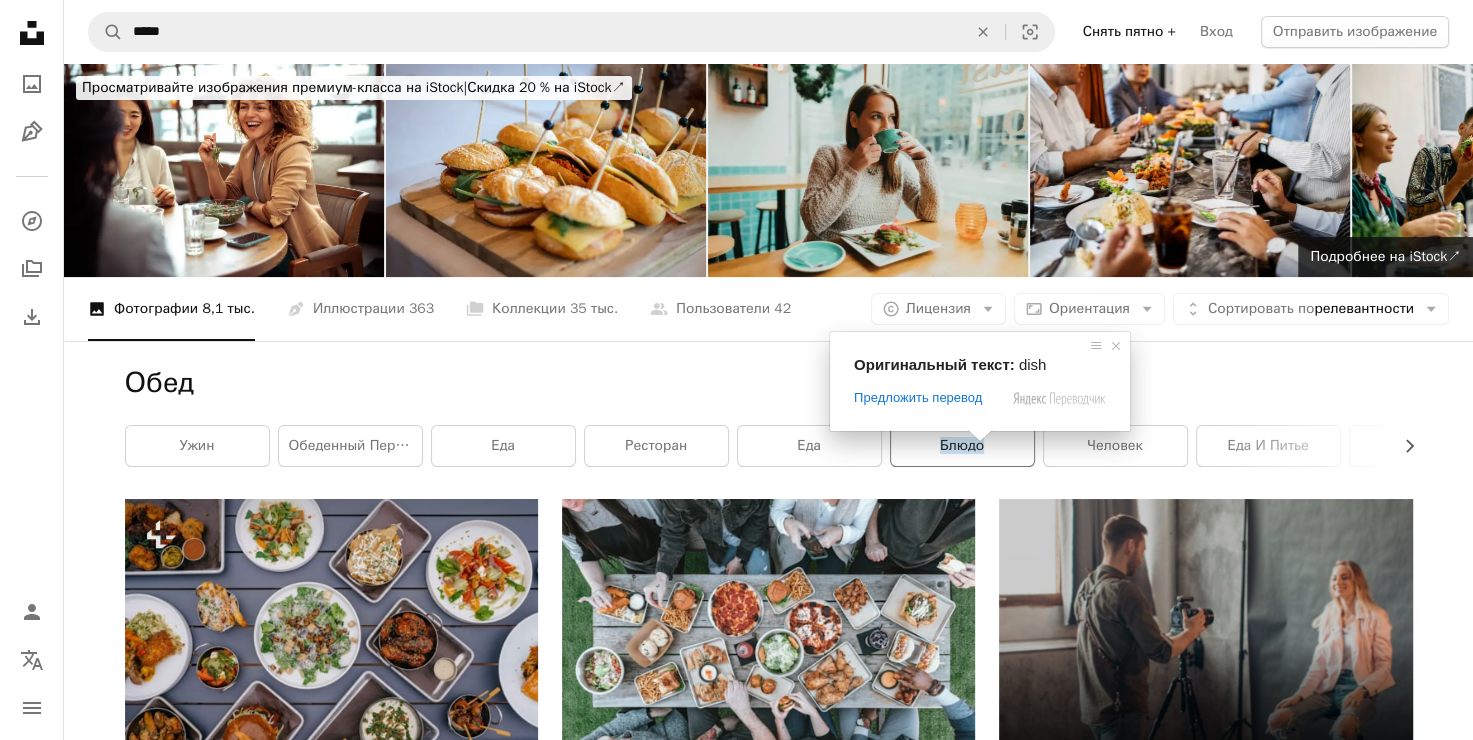 click on "блюдо" at bounding box center (962, 445) 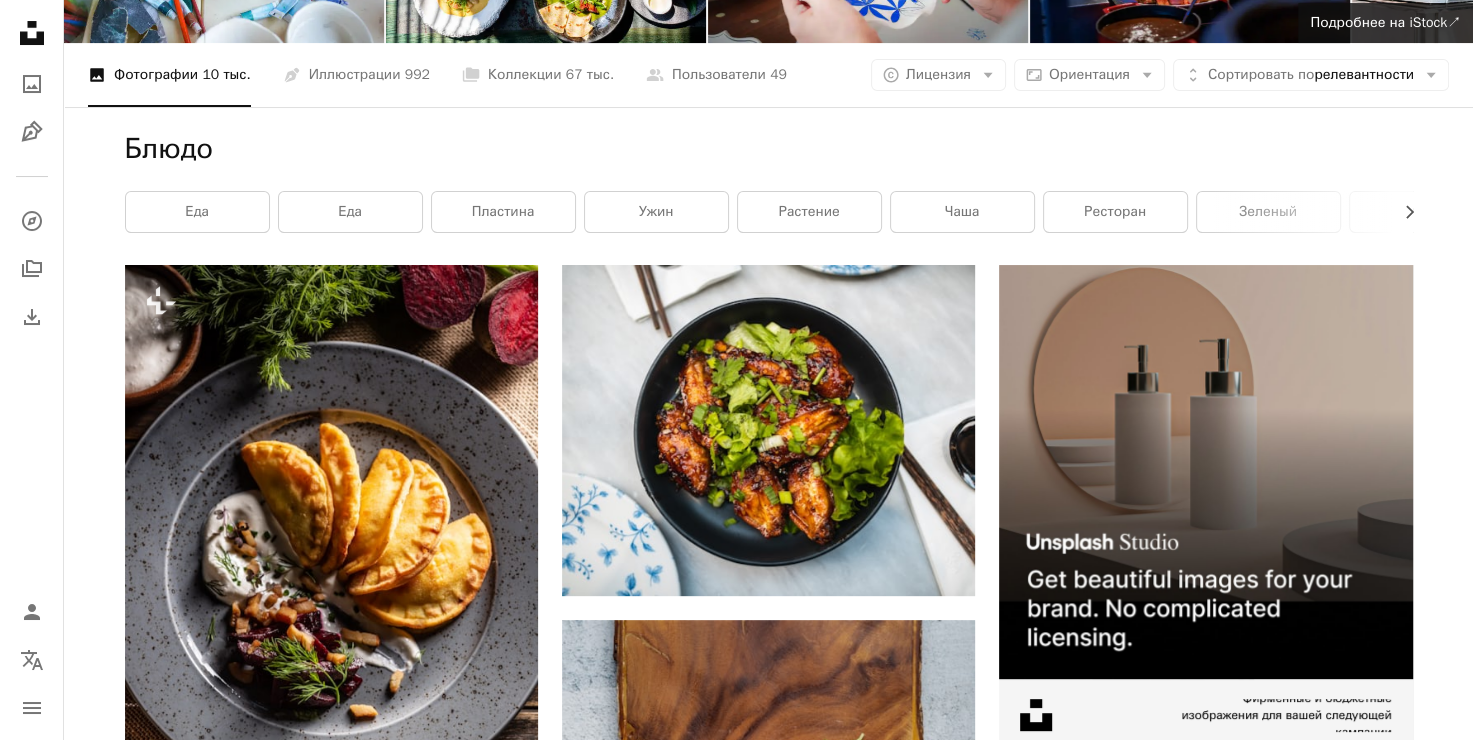 scroll, scrollTop: 0, scrollLeft: 0, axis: both 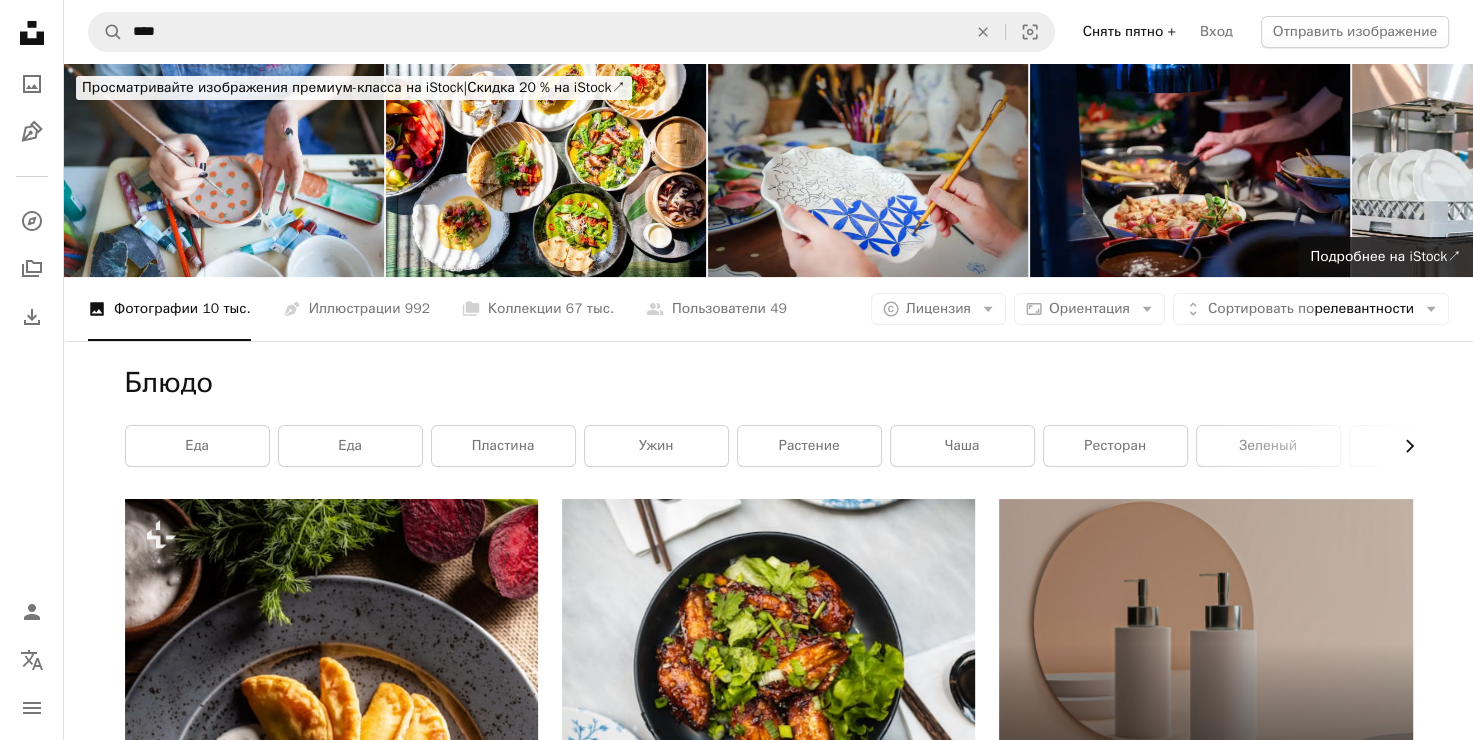 click on "Chevron right" 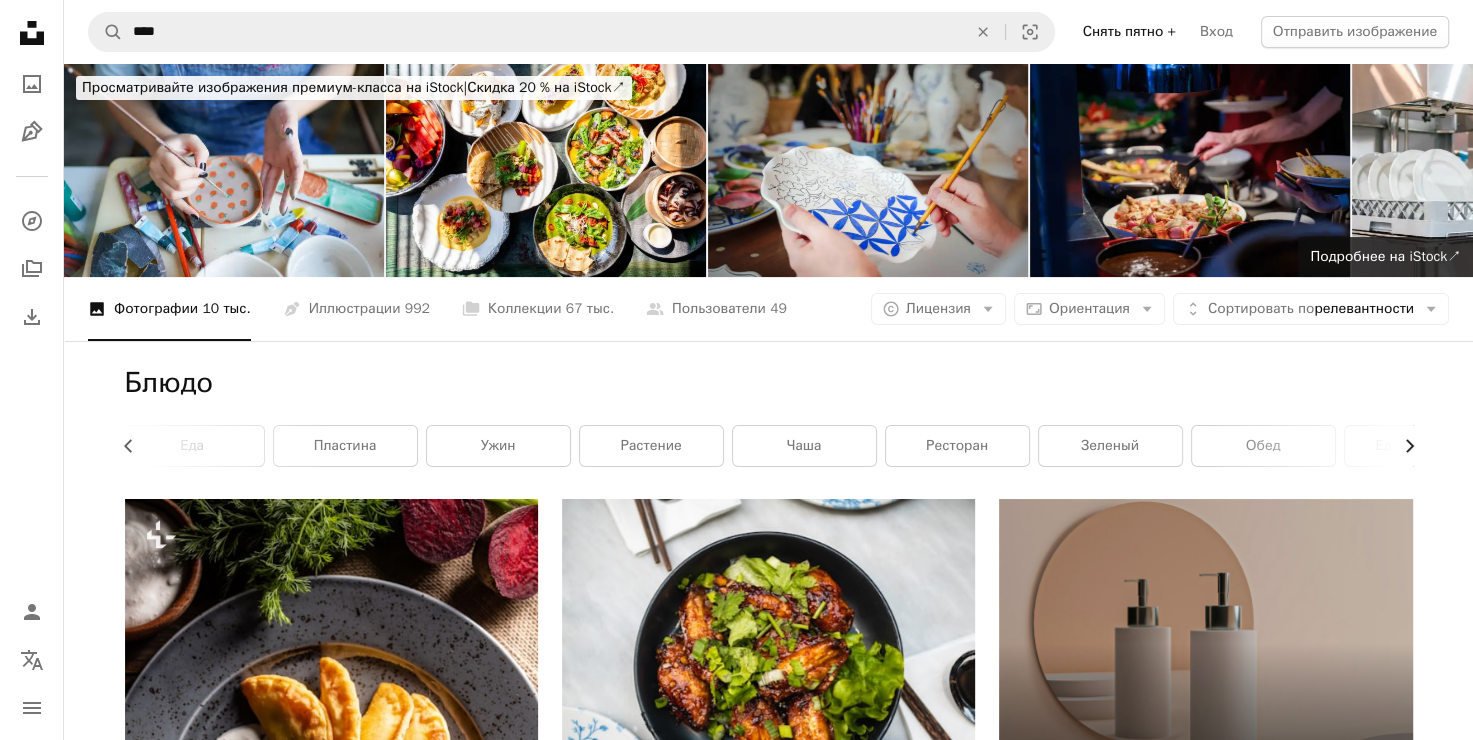 scroll, scrollTop: 0, scrollLeft: 300, axis: horizontal 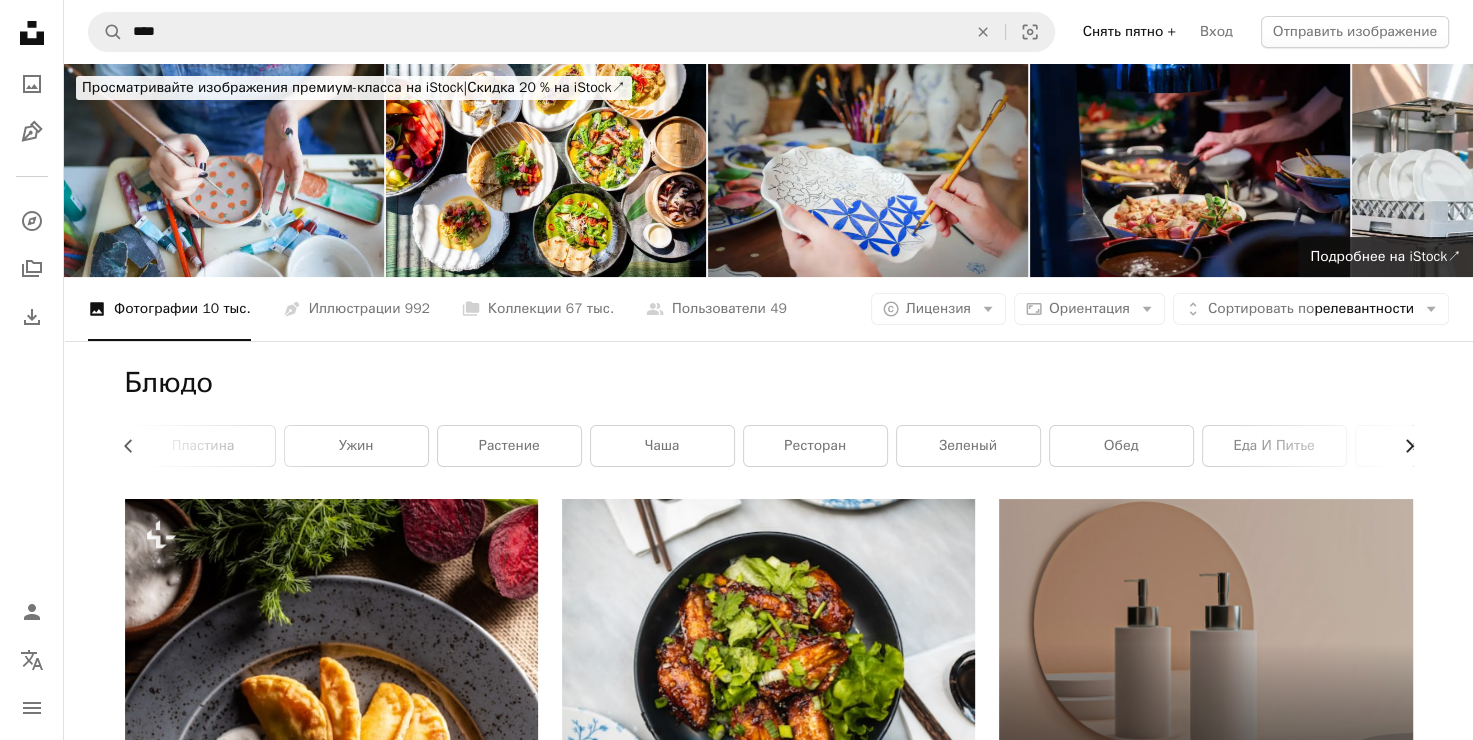click on "Chevron right" 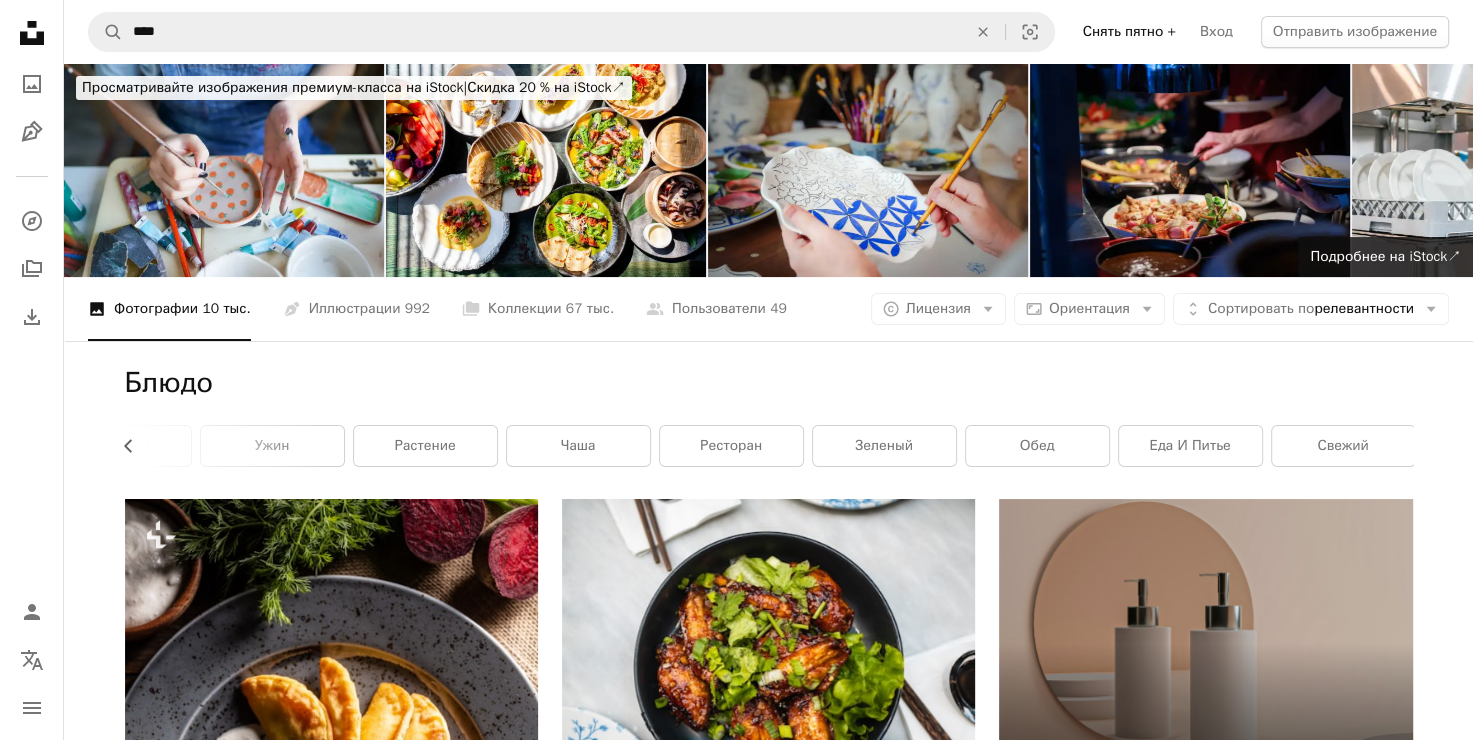 scroll, scrollTop: 0, scrollLeft: 386, axis: horizontal 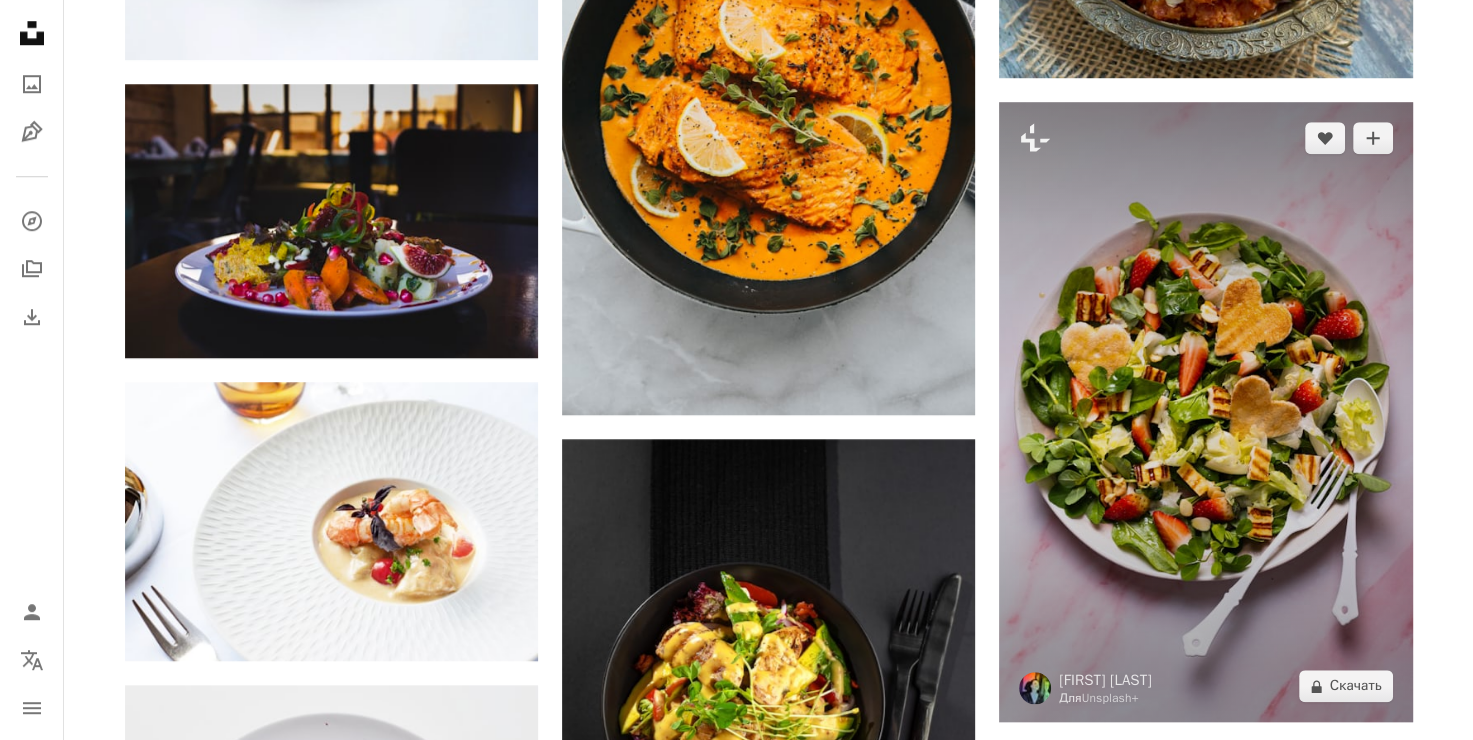 click at bounding box center (1205, 412) 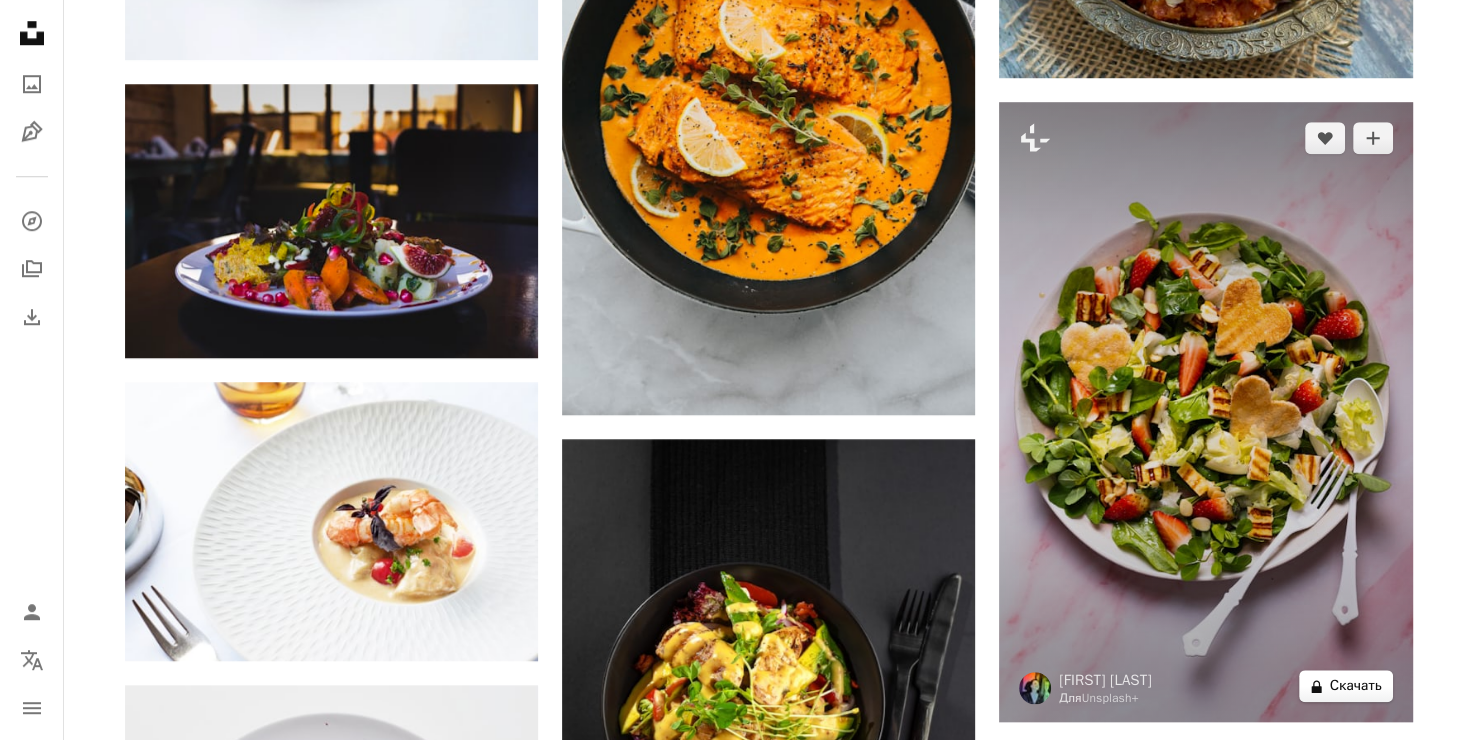click on "A lock Скачать" at bounding box center (1346, 686) 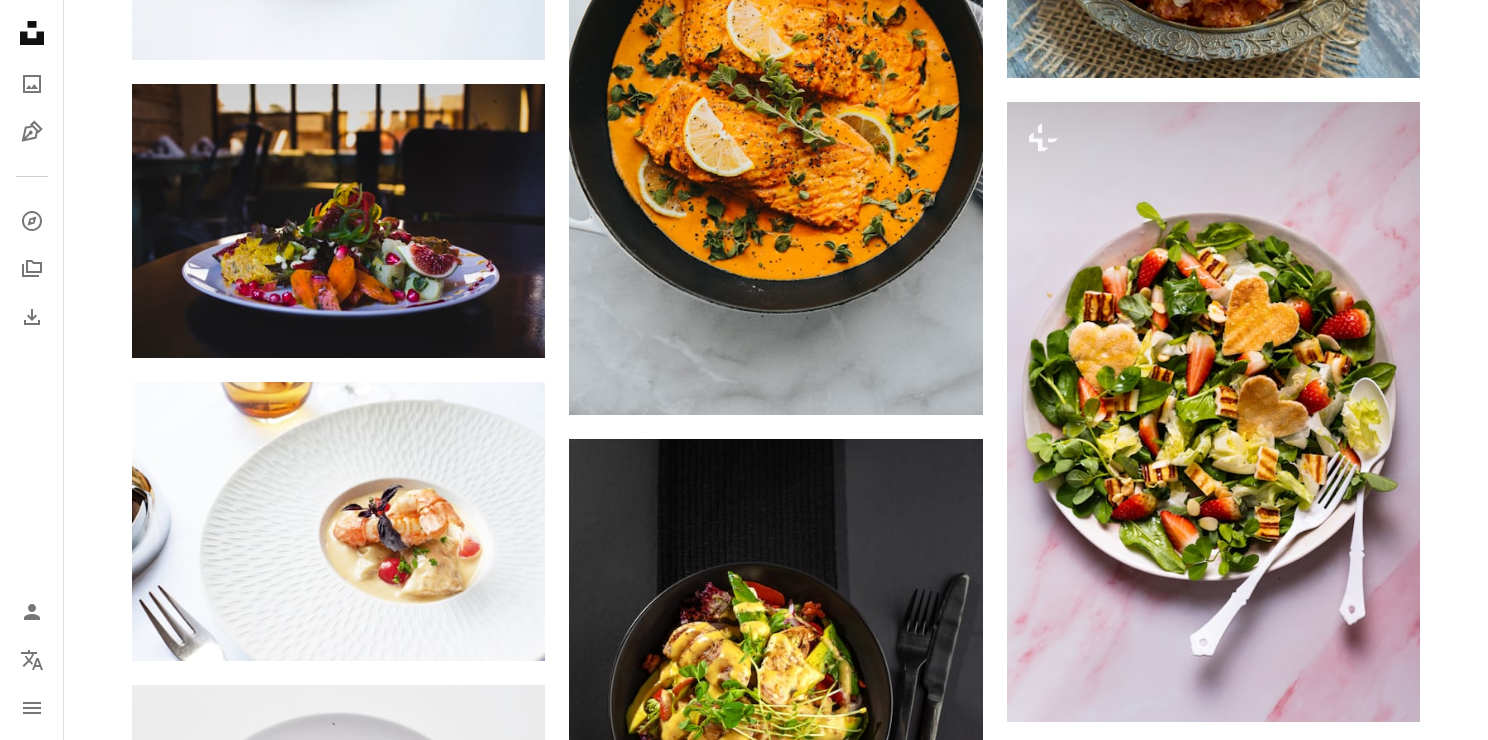 click on "An X shape Закрыть Премиум-версия, готовые к использованию изображения. Получите неограниченный доступ. A plus sign Контент доступен только подписчикам A plus sign Неограниченное количество загрузок без роялти A plus sign Иллюстрации Новые A plus sign Усиленная правовая защита ежегодно Скидка 66% ежемесячно $12 $4 USD в месяц * Получите Unsplash+ * При ежегодной оплате взимается предоплата в размере $48 с учетом налогов, если применимо. Автоматическое продление. Можно отменить в любое время." at bounding box center (744, 4214) 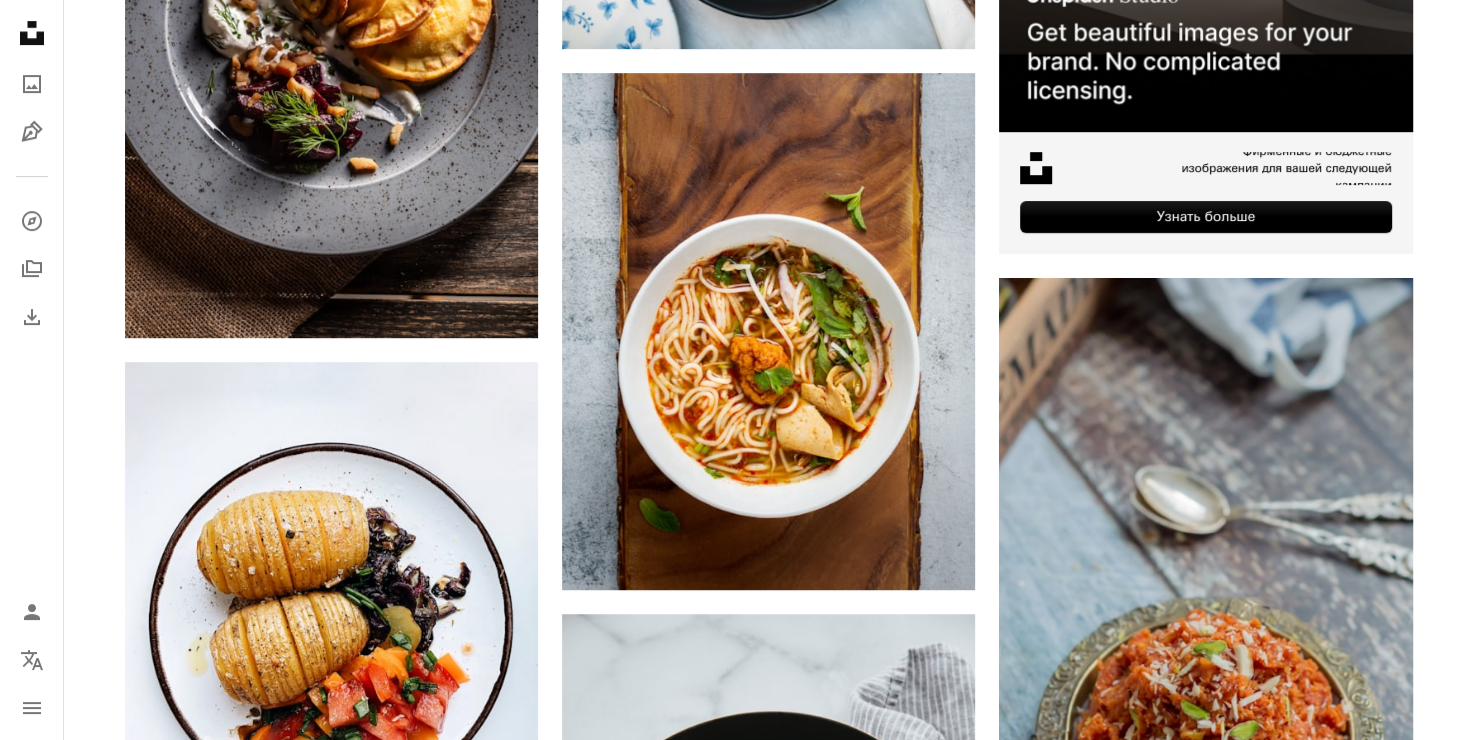 scroll, scrollTop: 0, scrollLeft: 0, axis: both 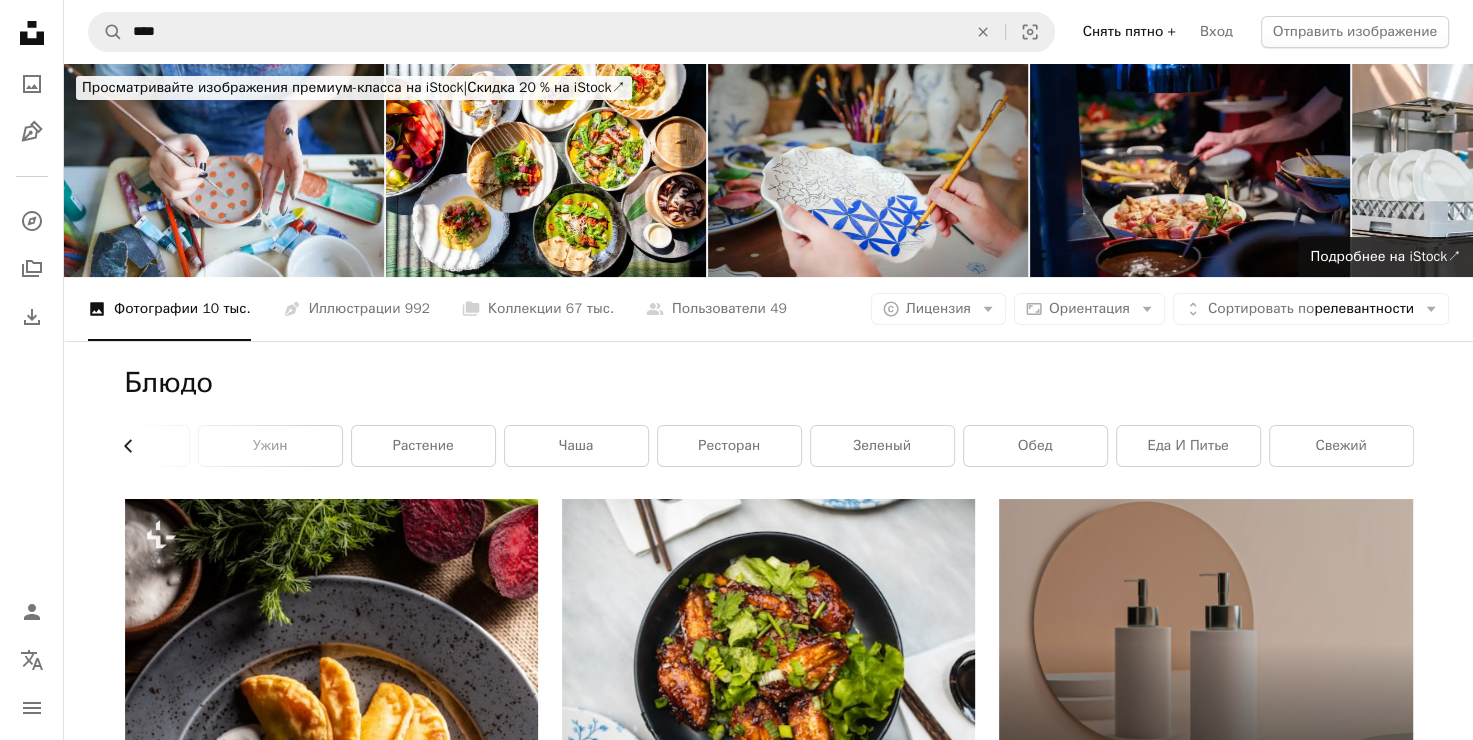 click on "Chevron left" at bounding box center (136, 446) 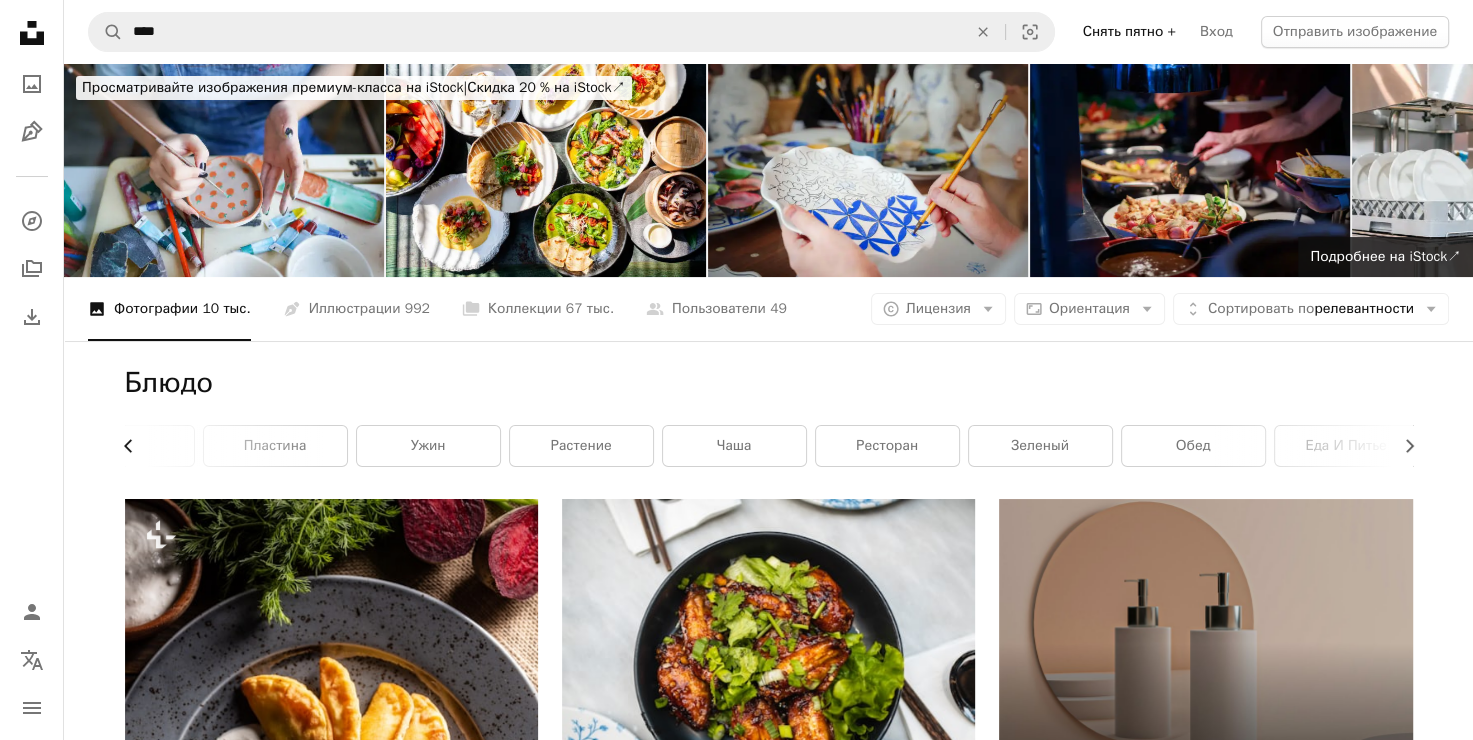 scroll, scrollTop: 0, scrollLeft: 86, axis: horizontal 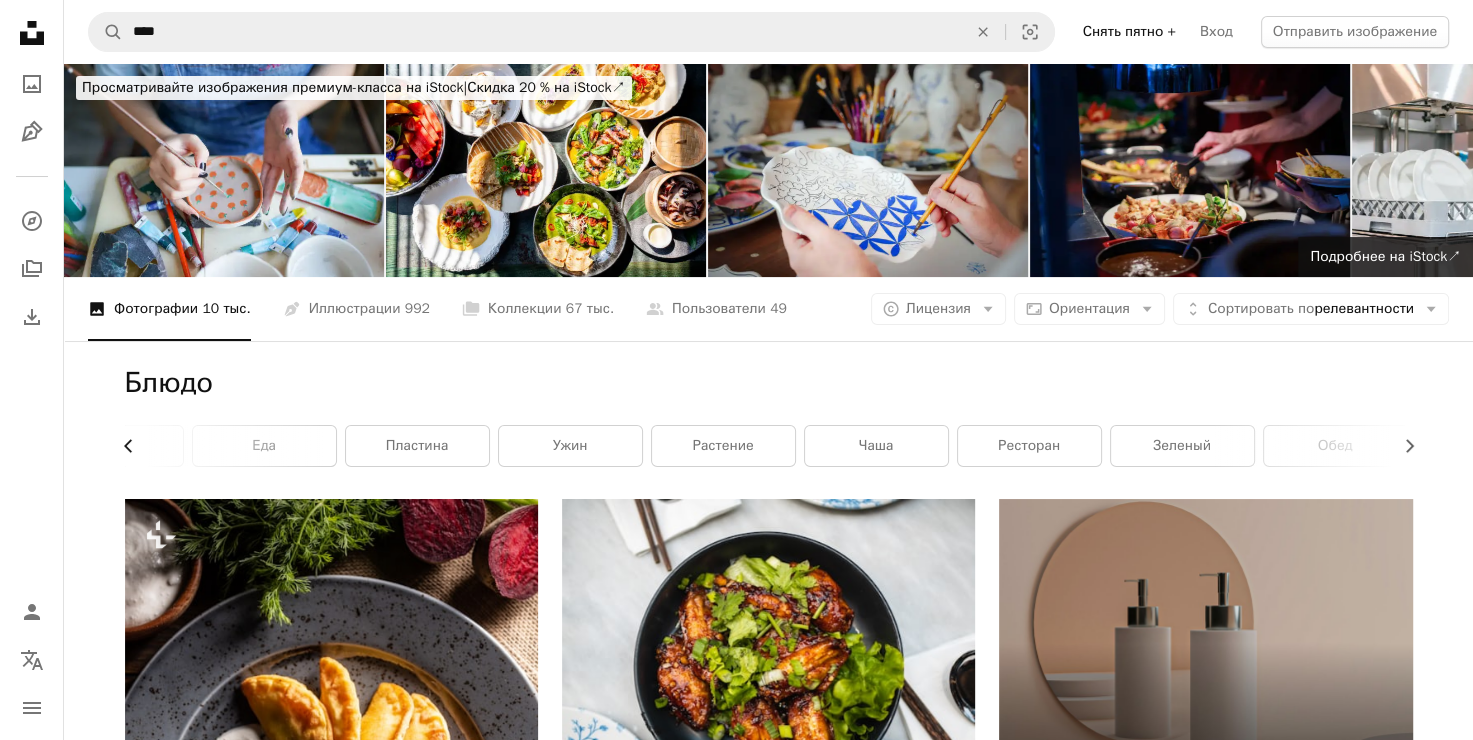 click on "Chevron left" at bounding box center [136, 446] 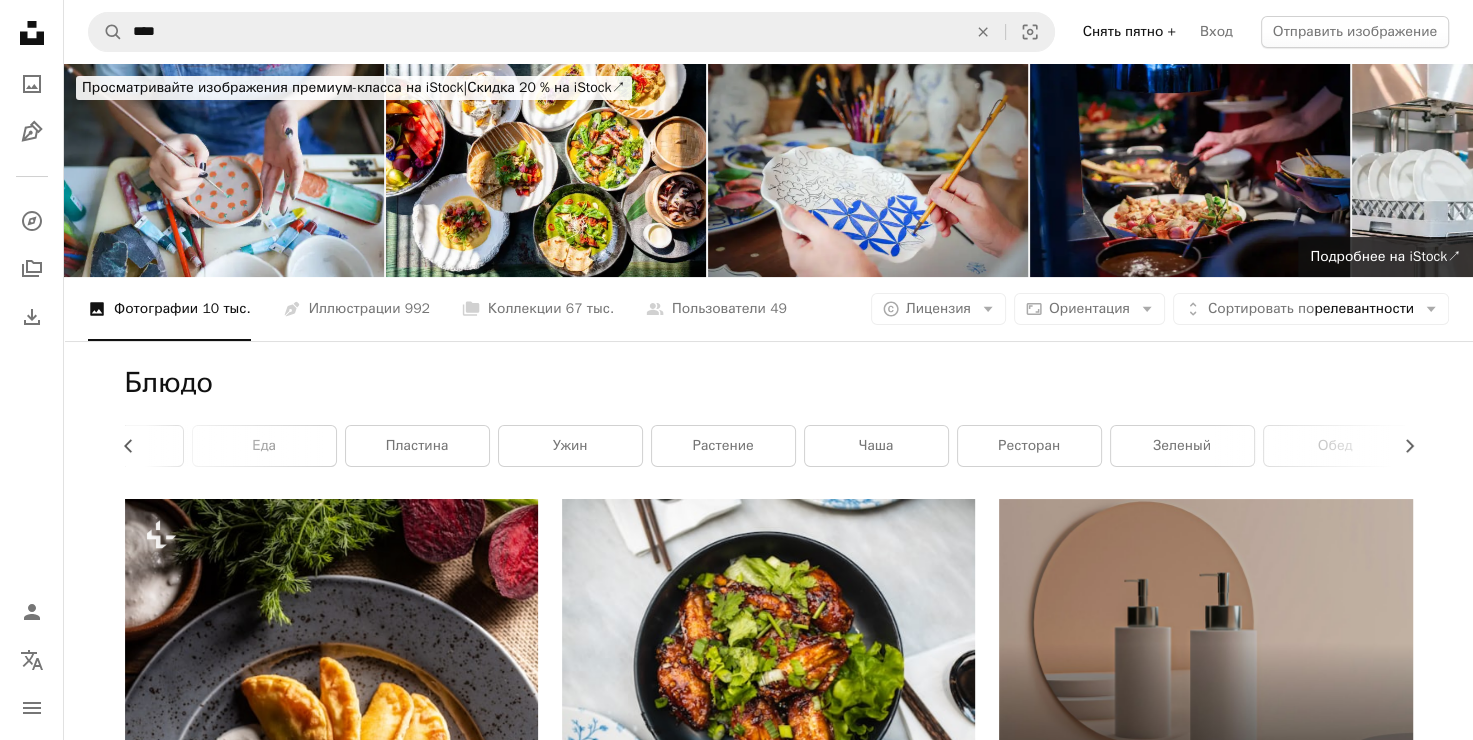 scroll, scrollTop: 0, scrollLeft: 0, axis: both 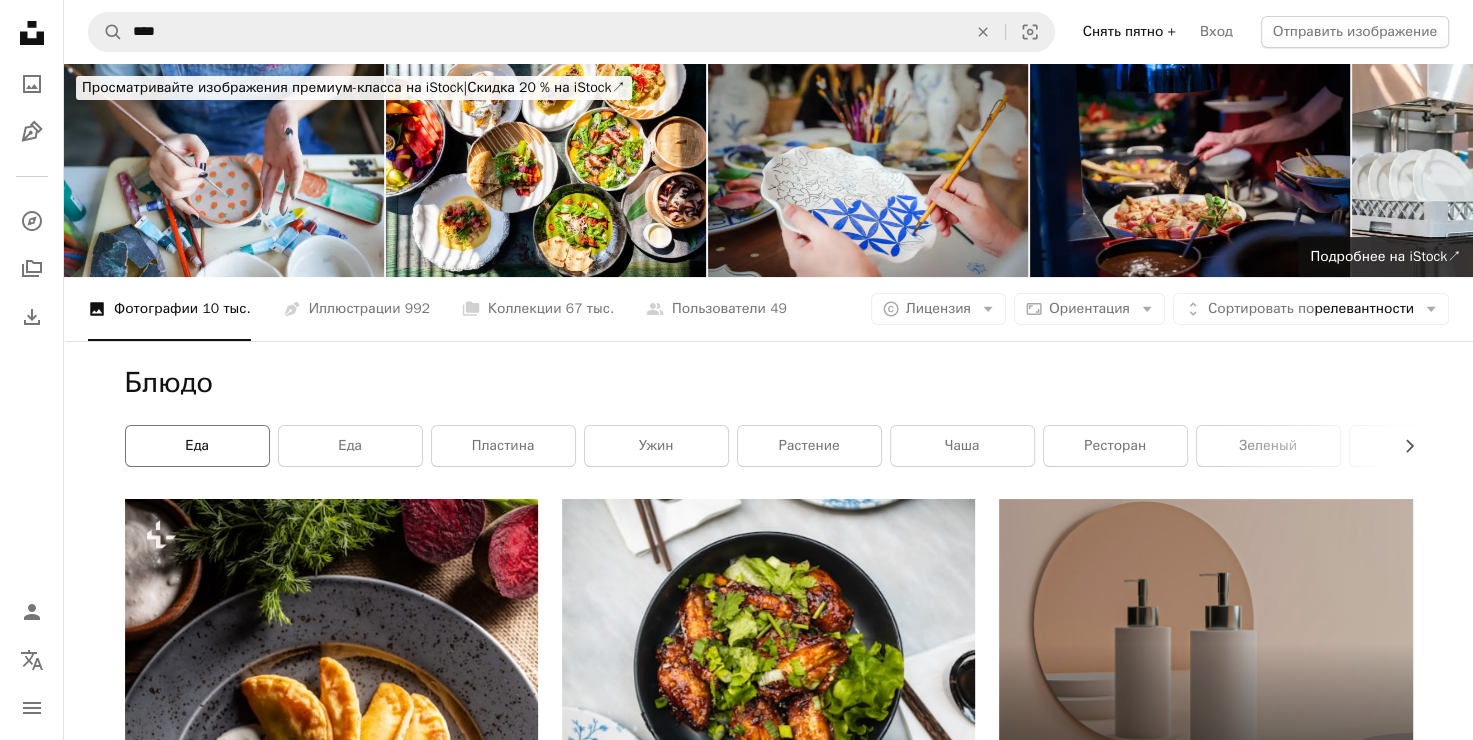 click on "Еда" at bounding box center (197, 446) 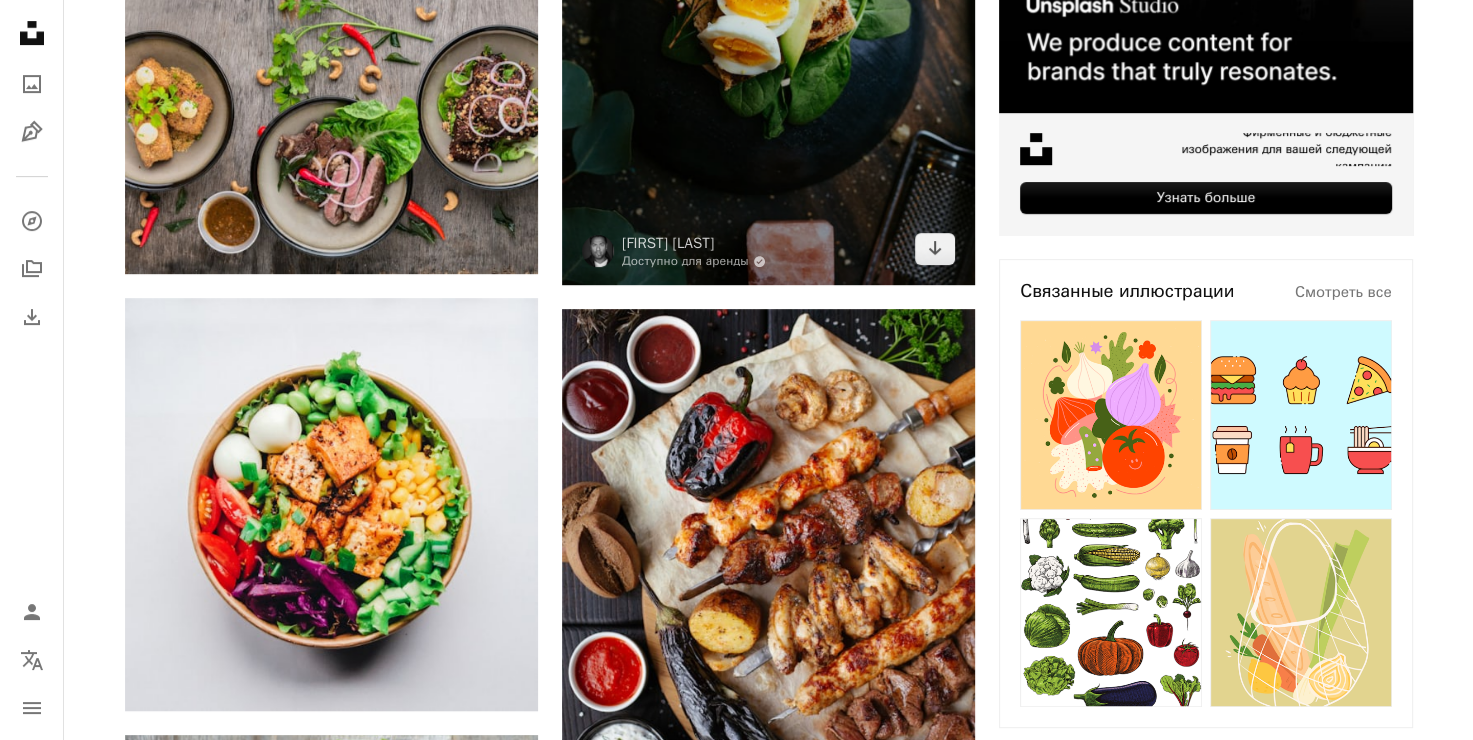 scroll, scrollTop: 900, scrollLeft: 0, axis: vertical 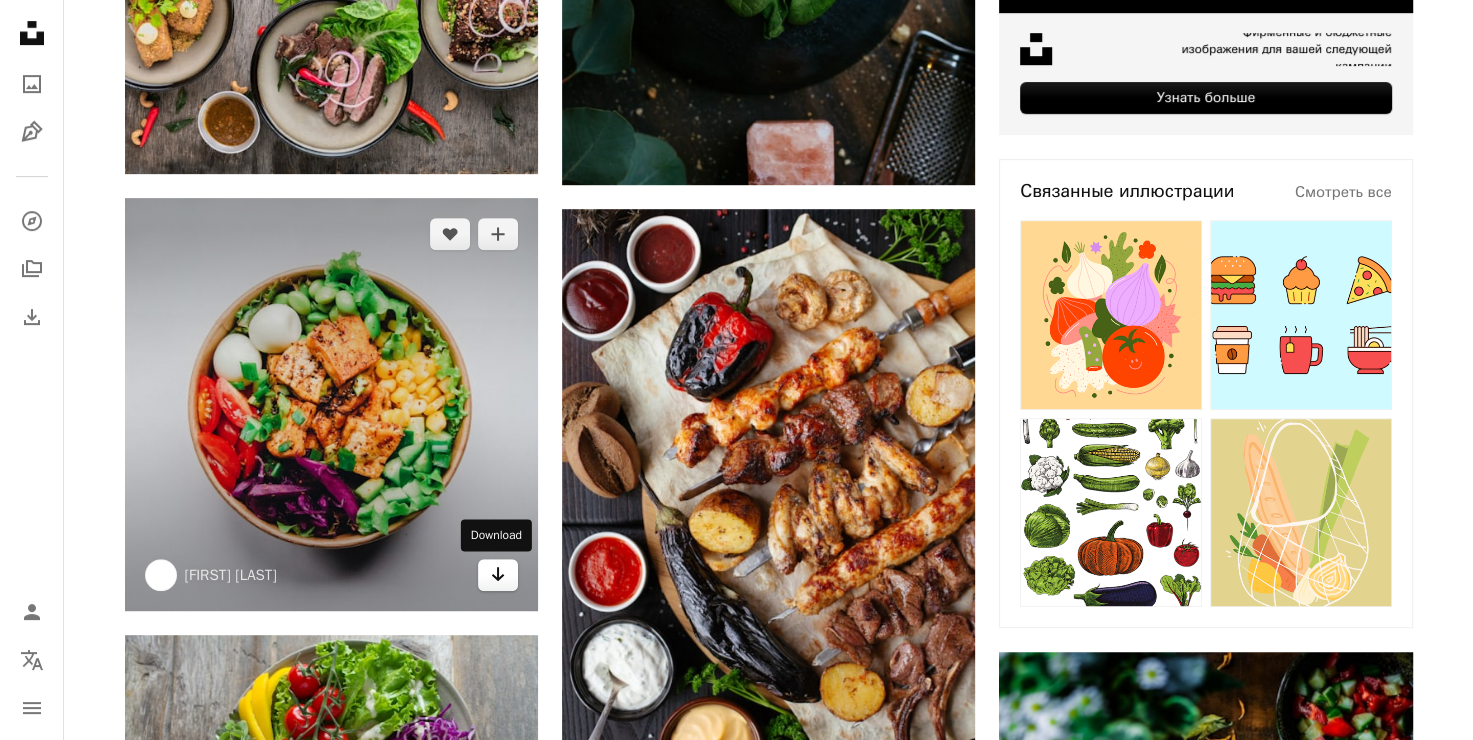 click on "Arrow pointing down" 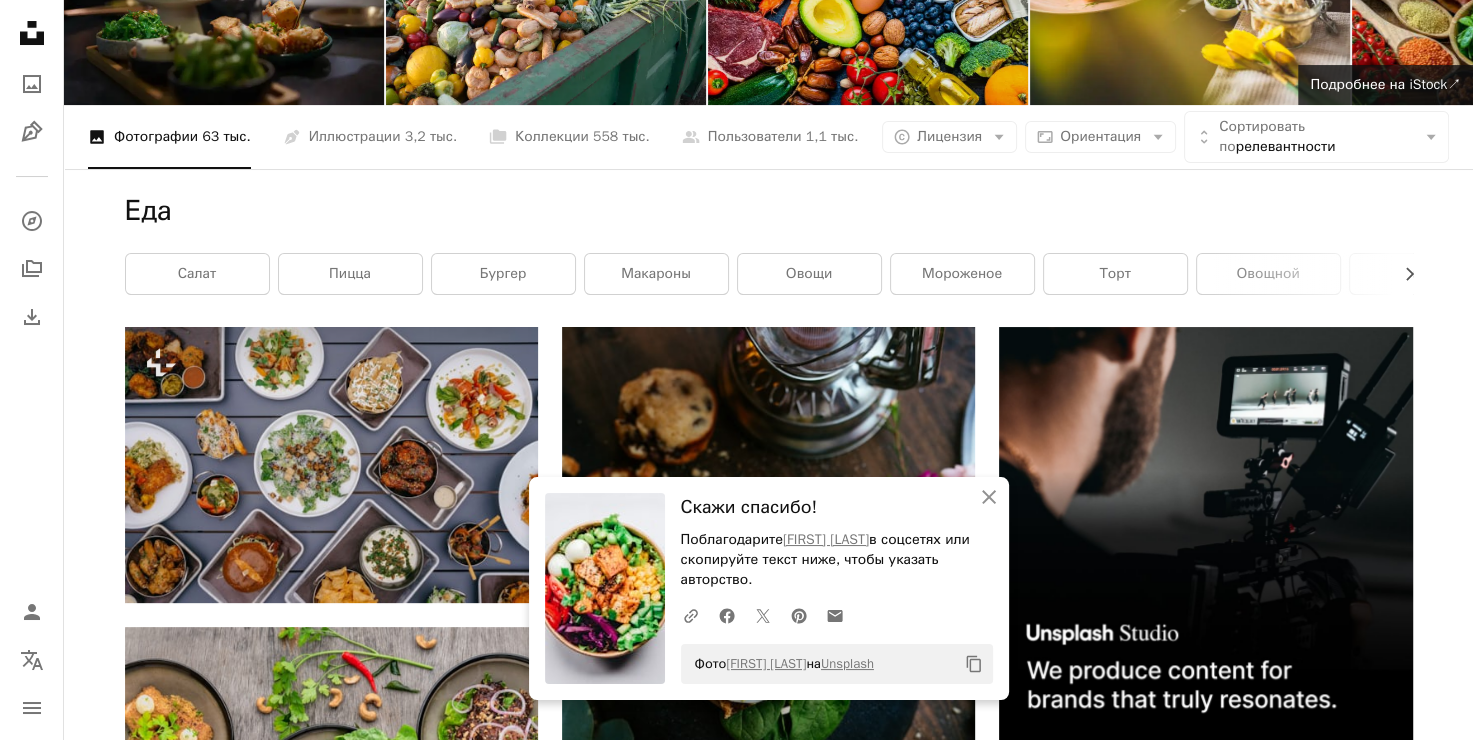 scroll, scrollTop: 0, scrollLeft: 0, axis: both 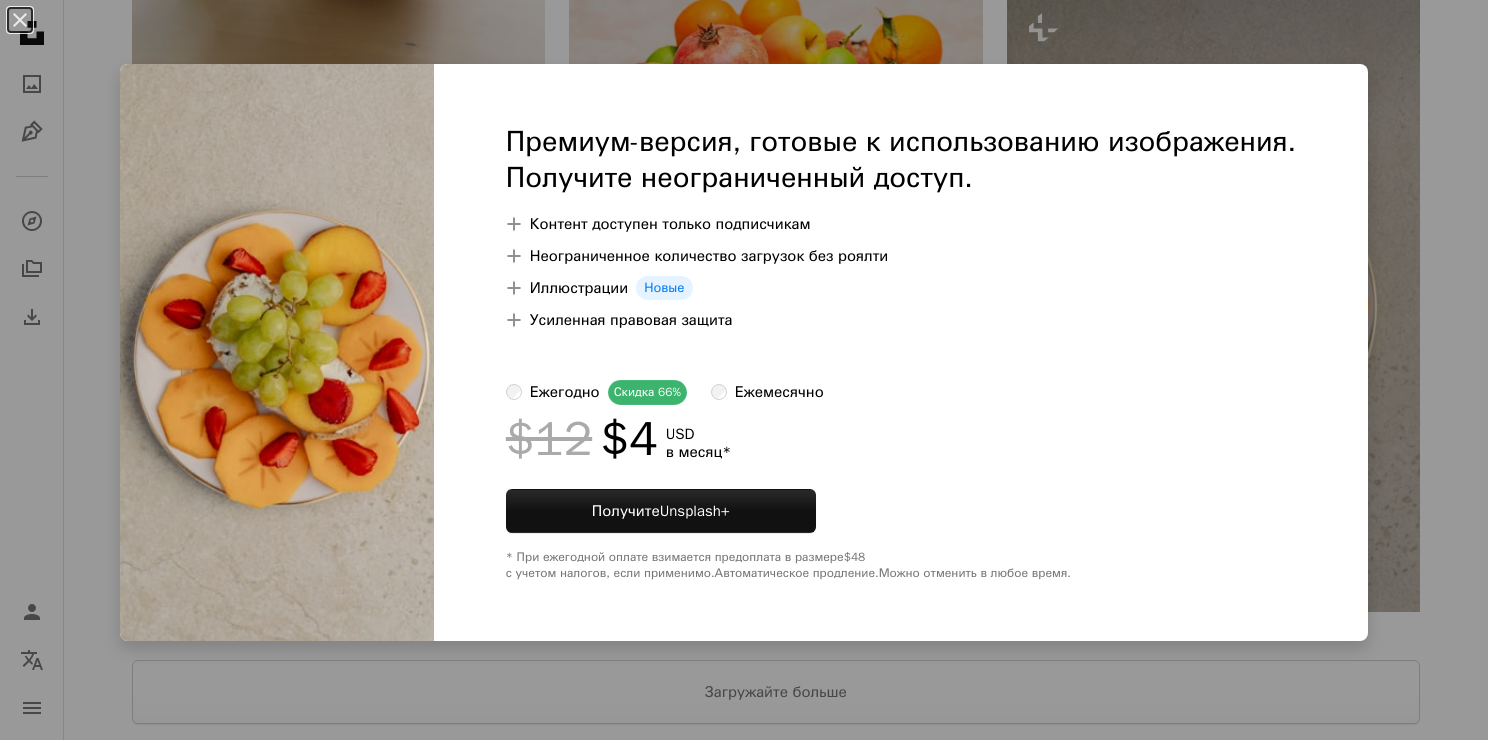 click on "An X shape Закрыть Премиум-версия, готовые к использованию изображения. Получите неограниченный доступ. A plus sign Контент доступен только подписчикам A plus sign Неограниченное количество загрузок без роялти A plus sign Иллюстрации Новые A plus sign Усиленная правовая защита ежегодно Скидка 66% ежемесячно $12 $4 USD в месяц * Получите Unsplash+ * При ежегодной оплате взимается предоплата в размере $48 с учетом налогов, если применимо. Автоматическое продление. Можно отменить в любое время." at bounding box center [744, 370] 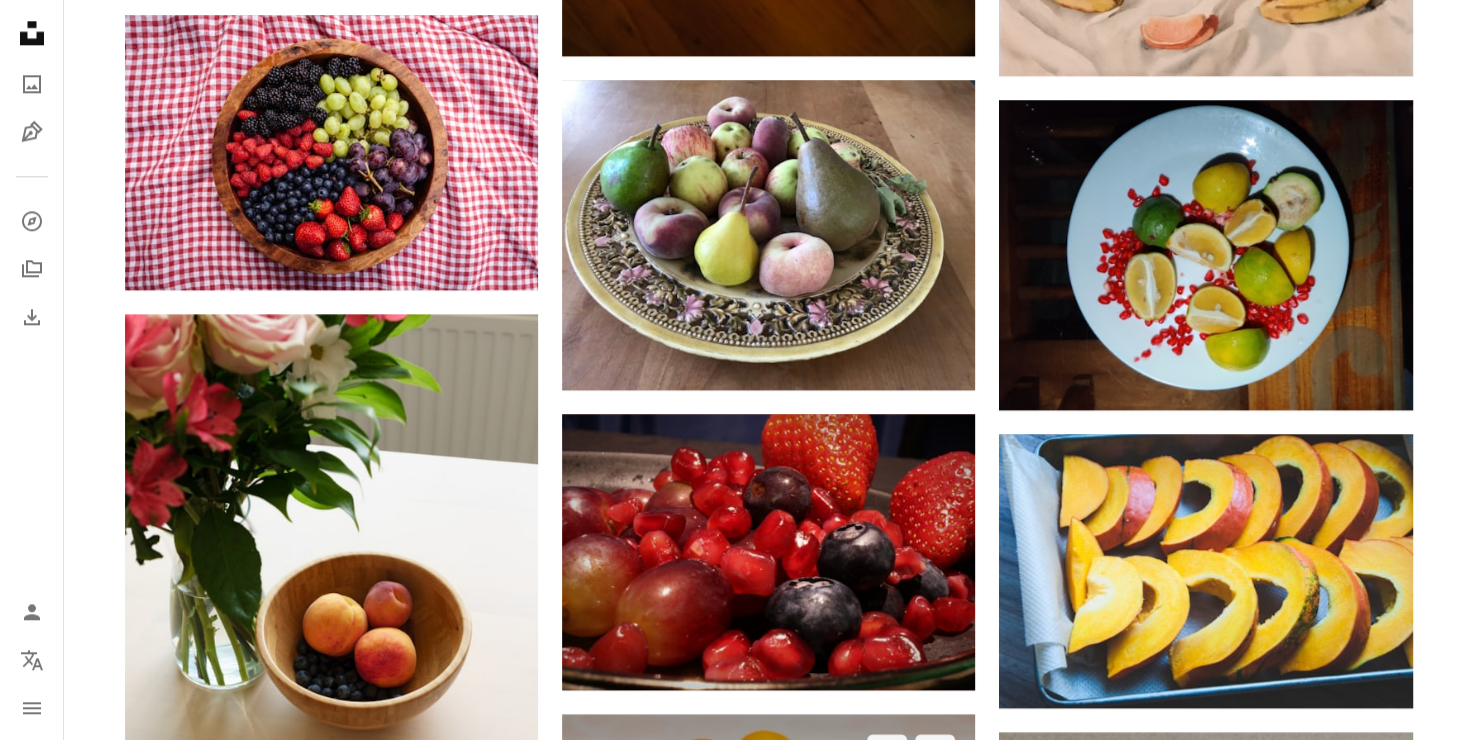 scroll, scrollTop: 2200, scrollLeft: 0, axis: vertical 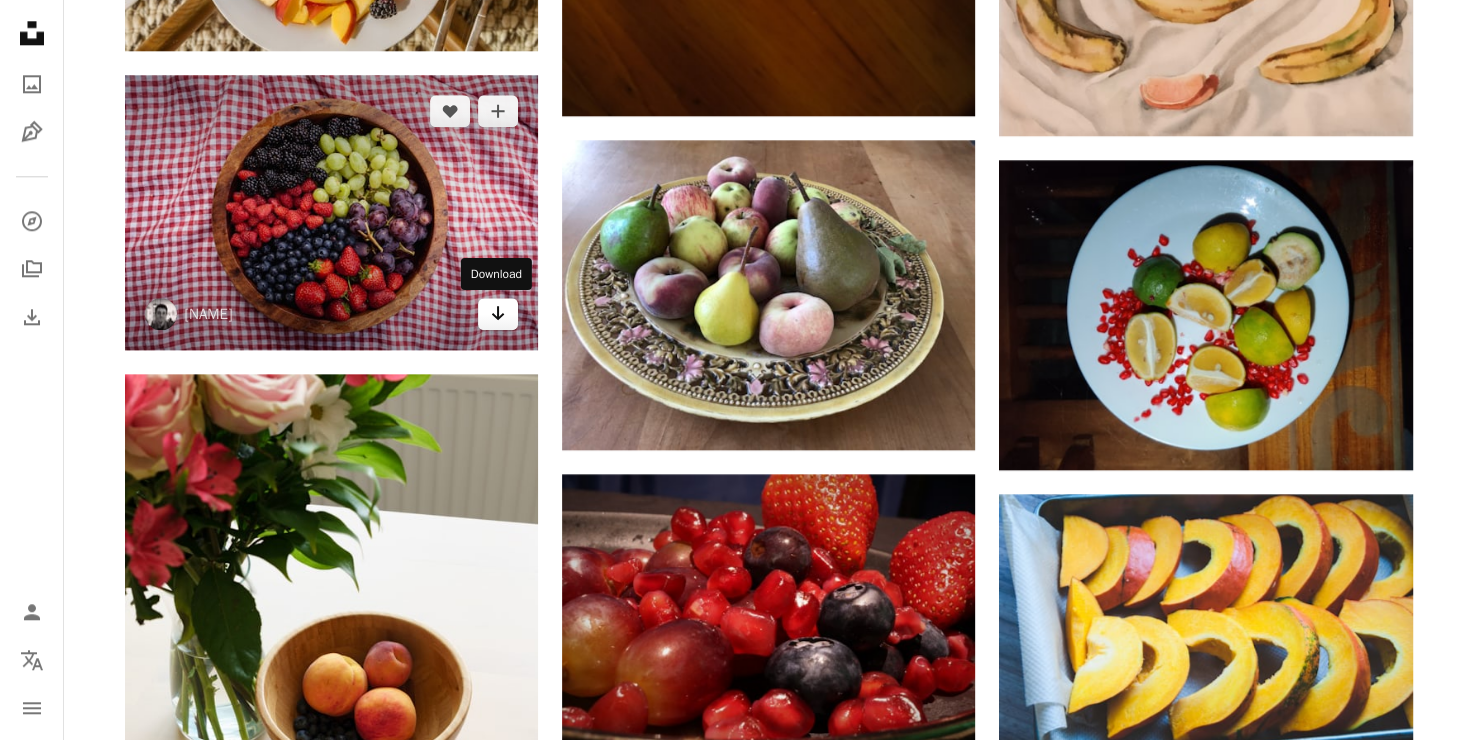 click 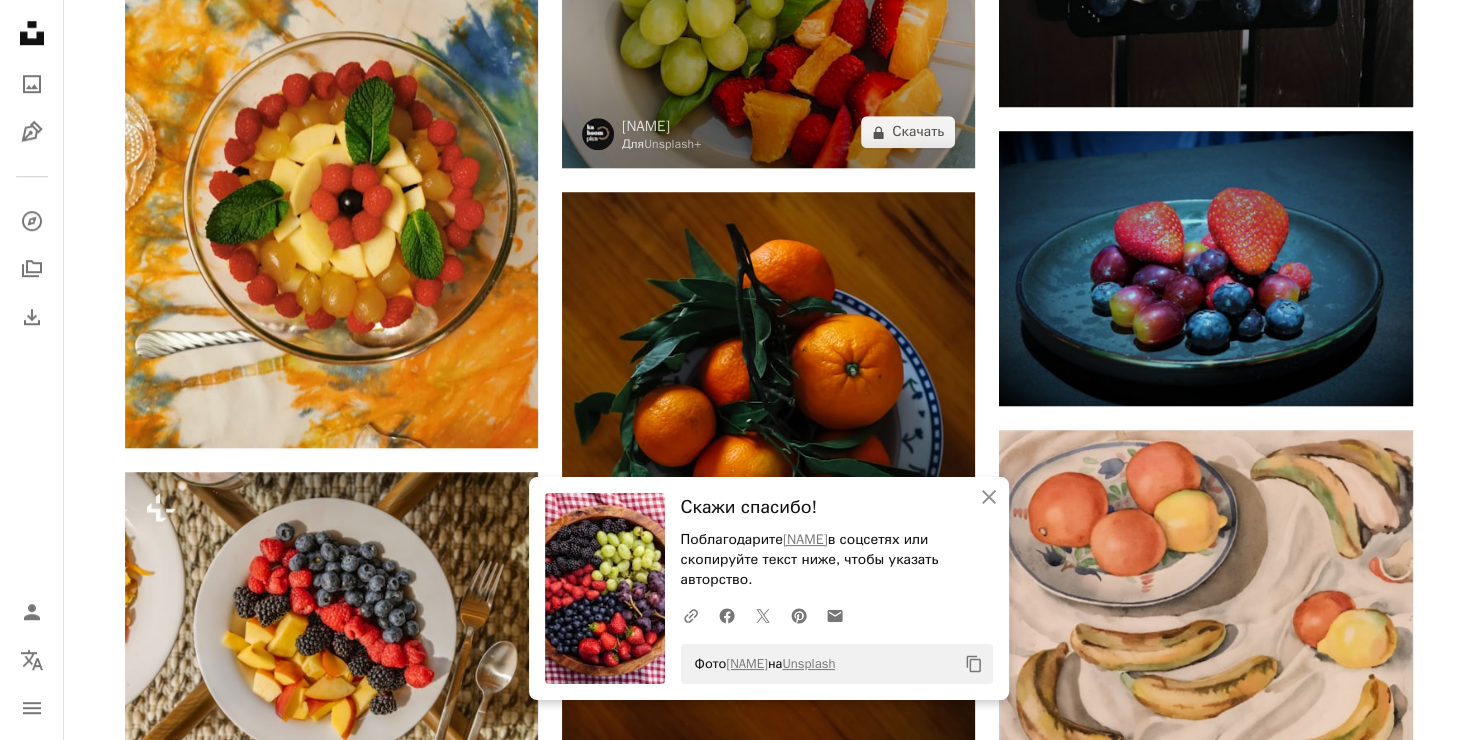 scroll, scrollTop: 1500, scrollLeft: 0, axis: vertical 